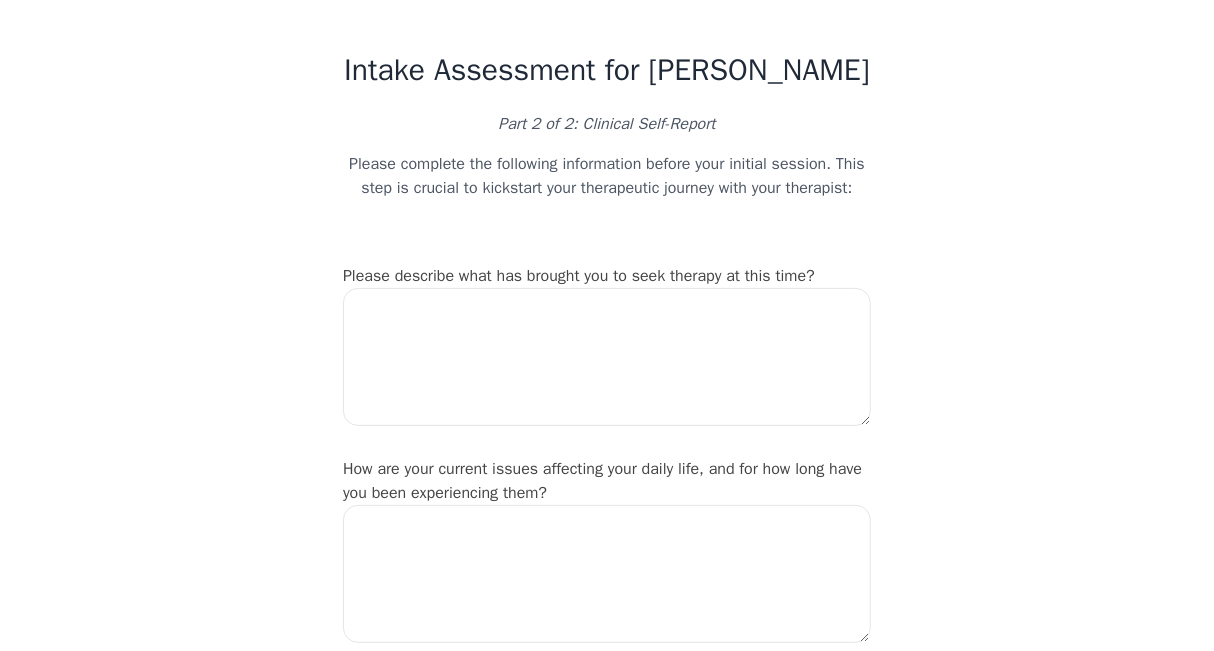 scroll, scrollTop: 30, scrollLeft: 0, axis: vertical 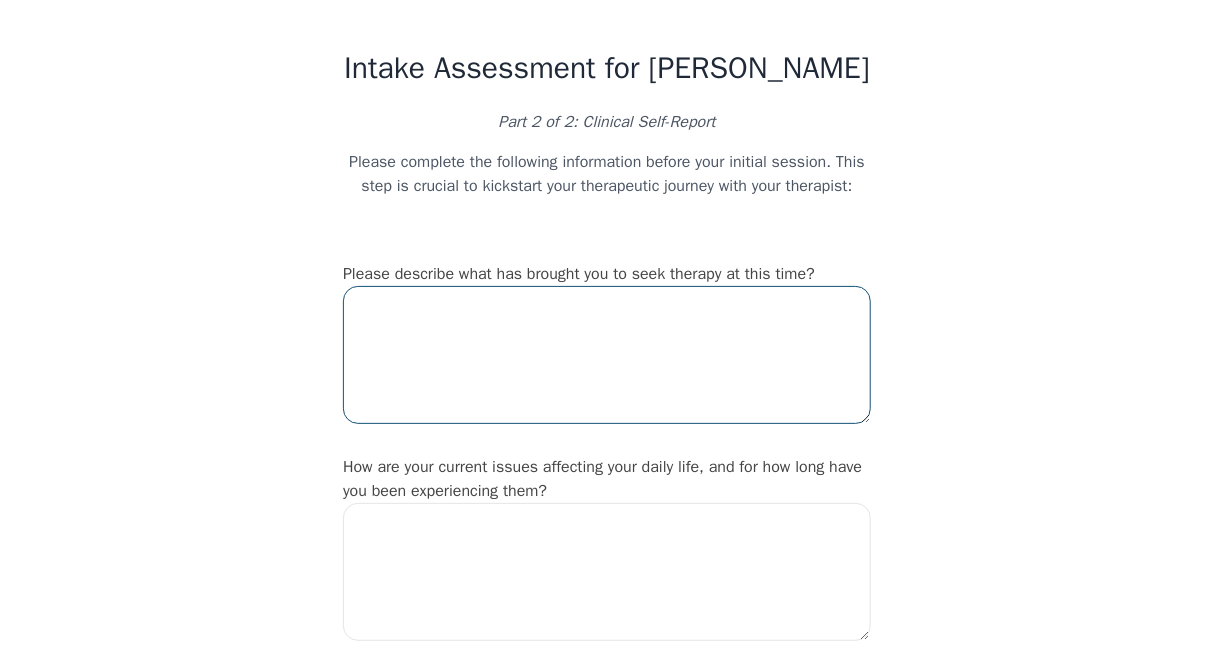 click at bounding box center (607, 355) 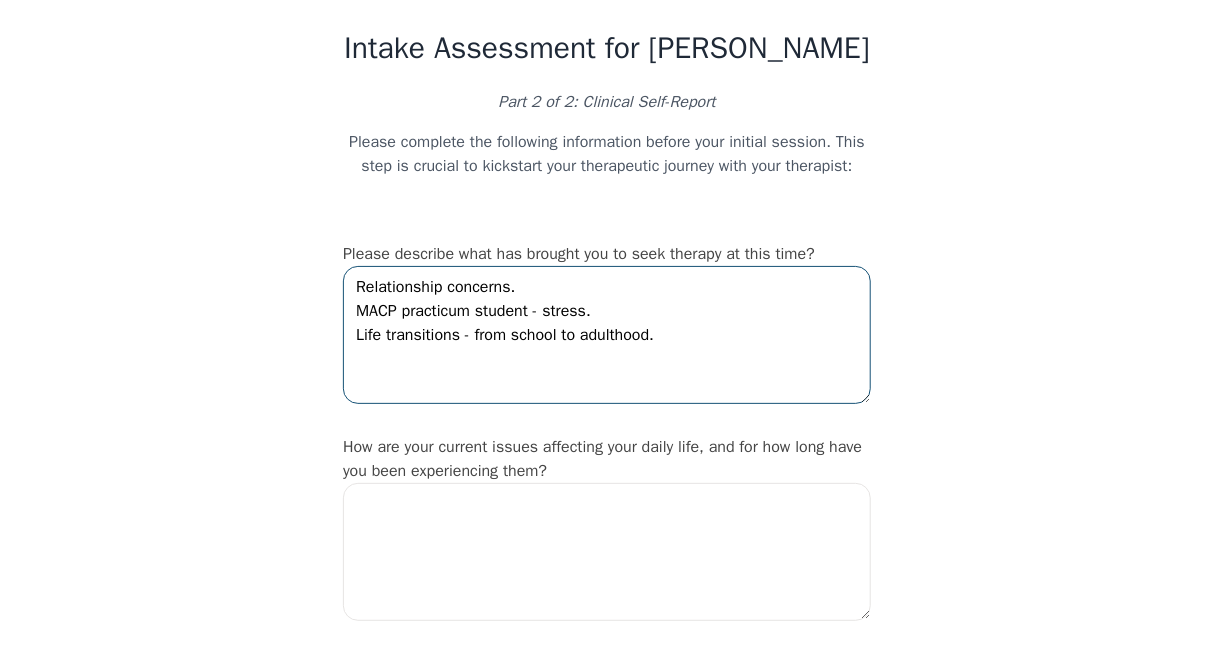 scroll, scrollTop: 62, scrollLeft: 0, axis: vertical 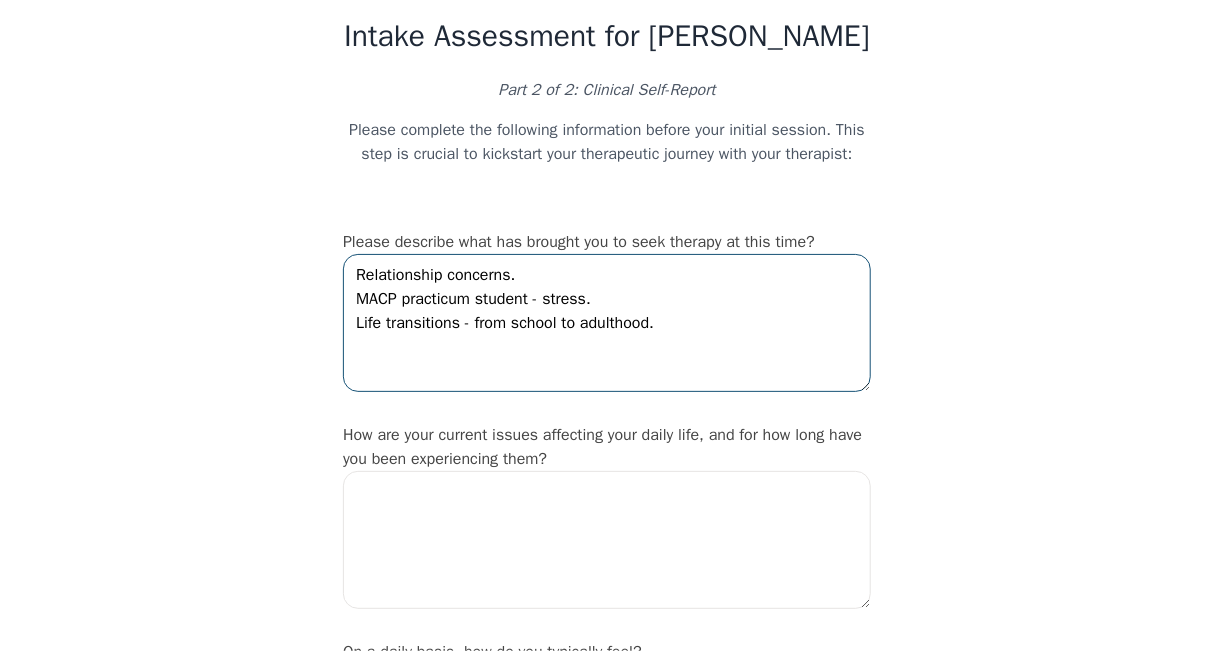 type on "Relationship concerns.
MACP practicum student - stress.
Life transitions - from school to adulthood." 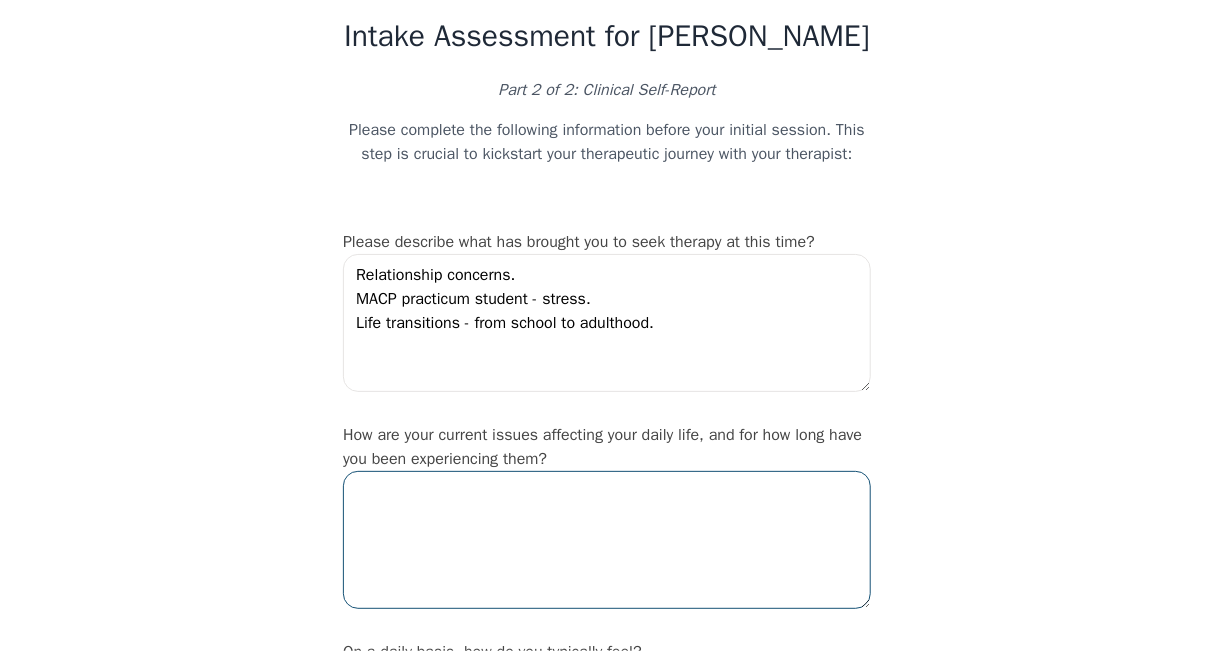 click at bounding box center [607, 540] 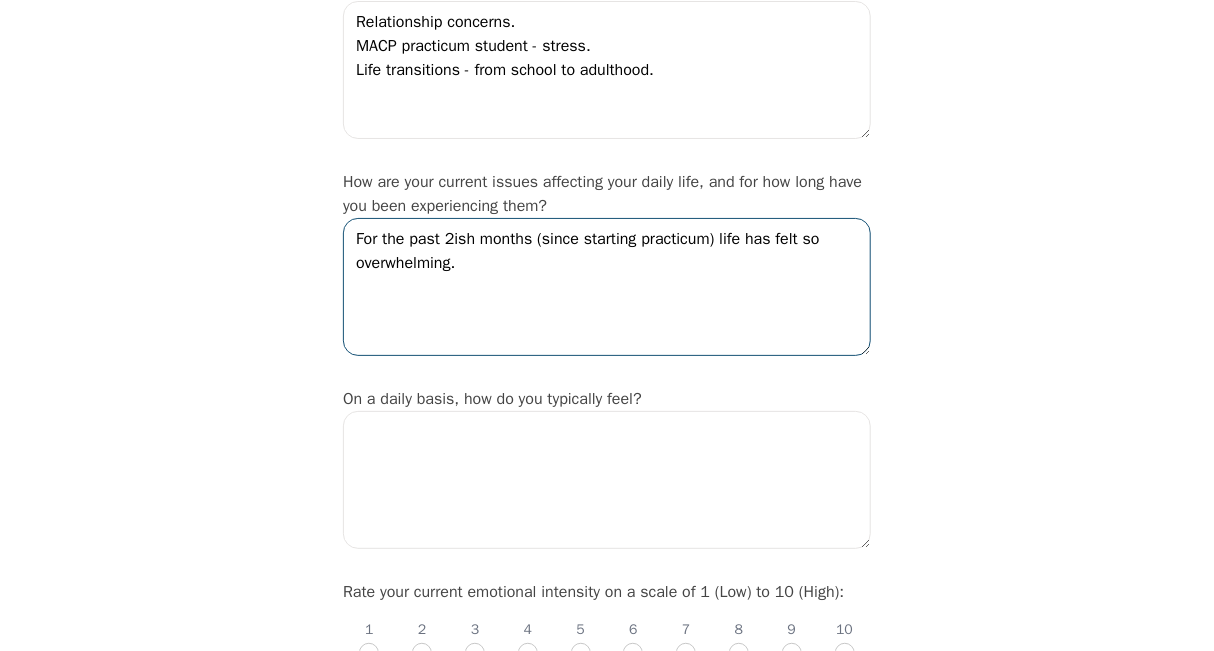 scroll, scrollTop: 331, scrollLeft: 0, axis: vertical 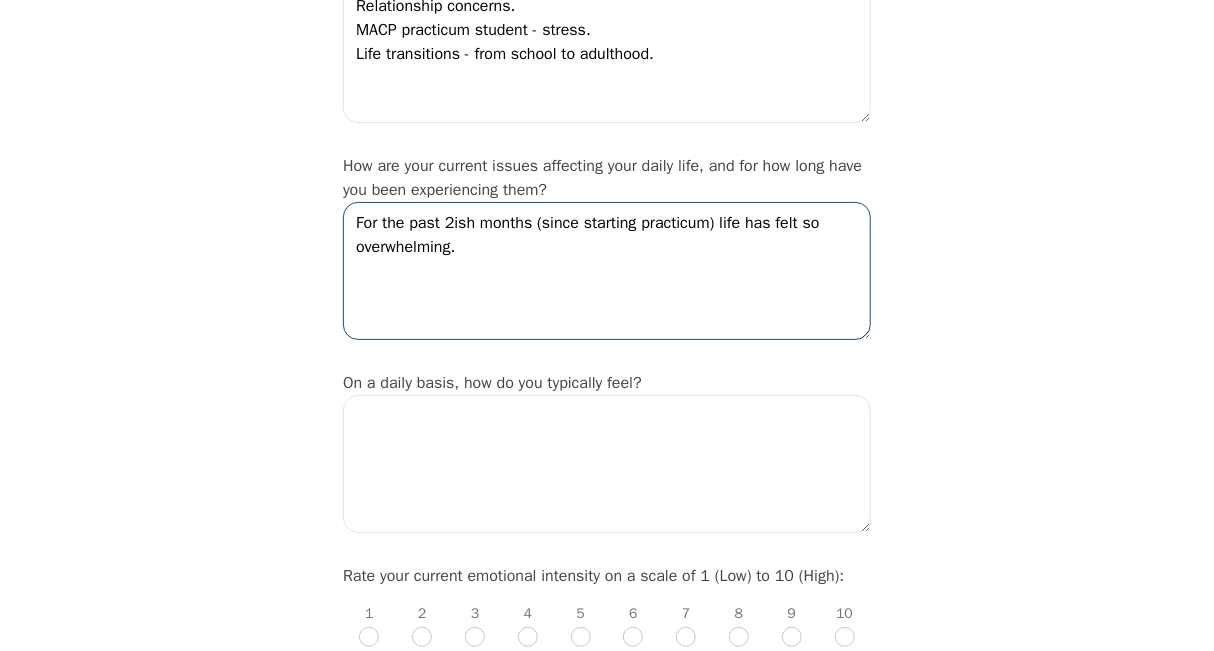 type on "For the past 2ish months (since starting practicum) life has felt so overwhelming." 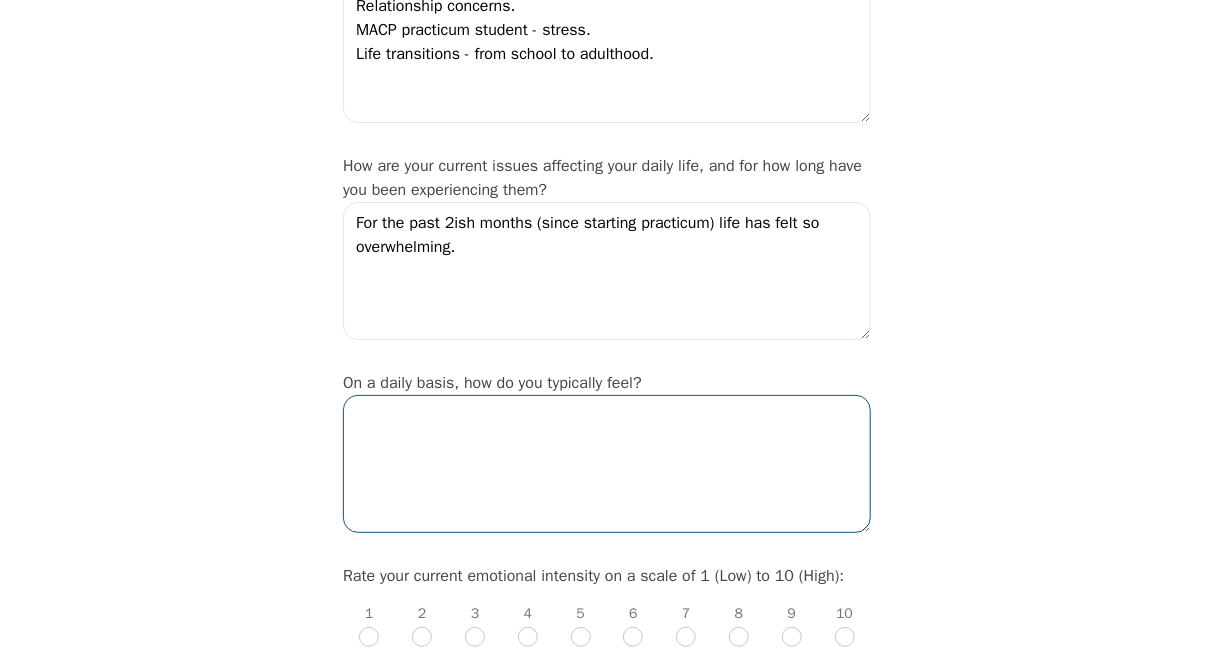 click at bounding box center [607, 464] 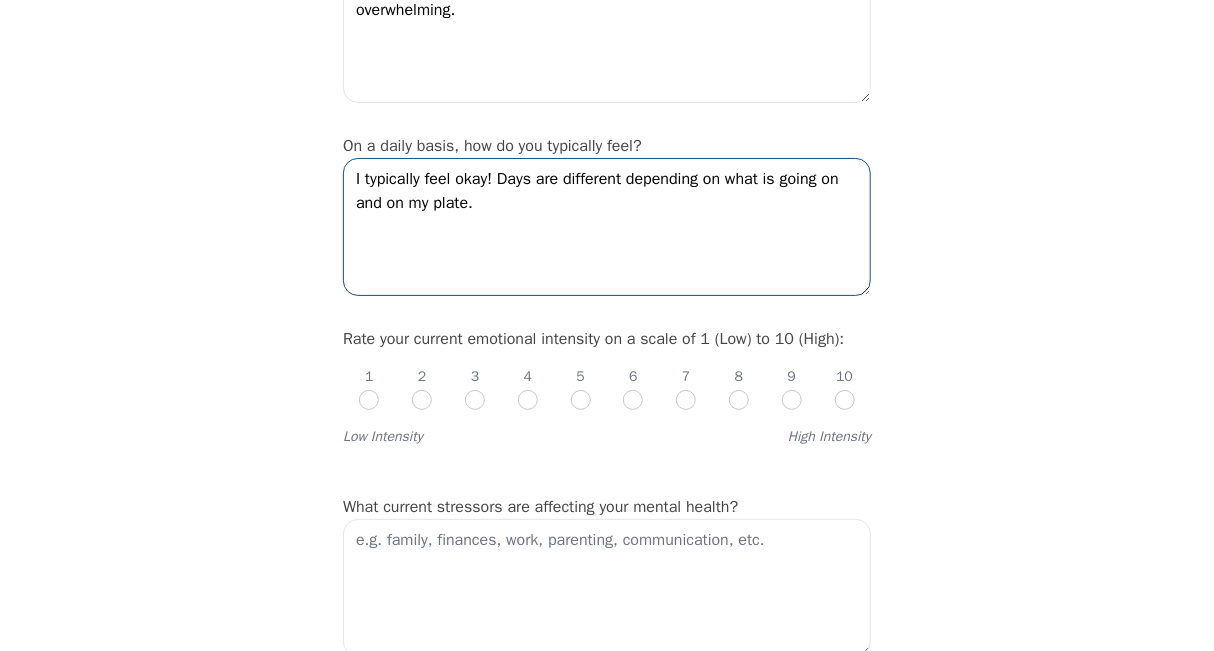 scroll, scrollTop: 571, scrollLeft: 0, axis: vertical 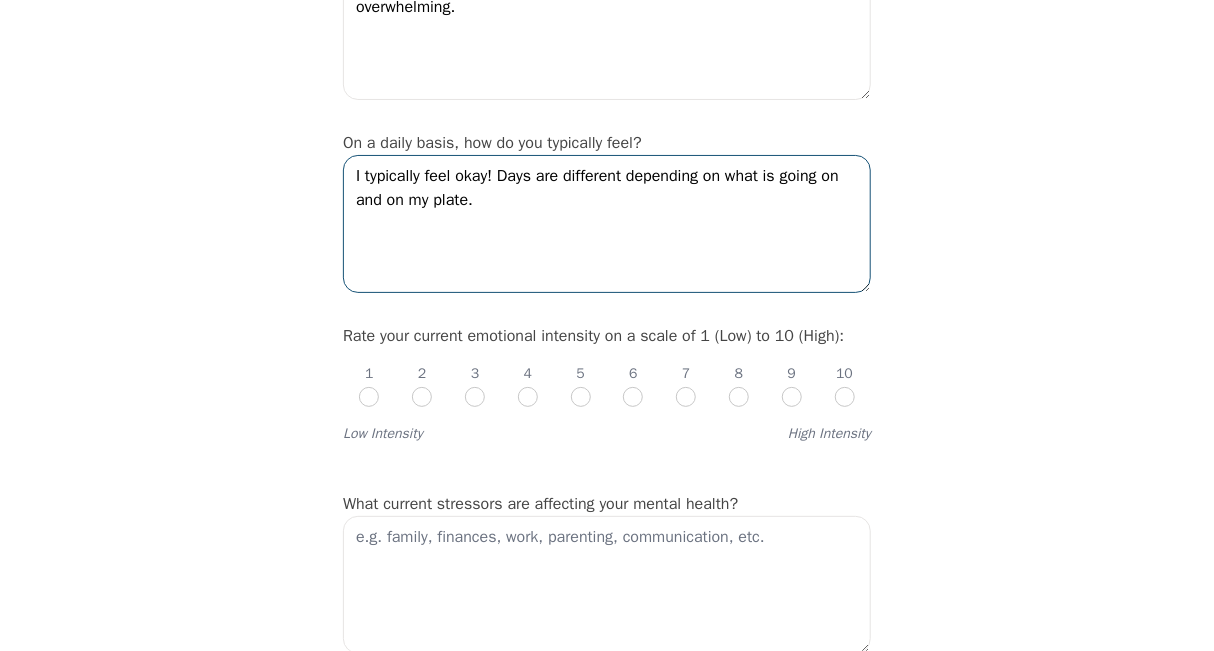 type on "I typically feel okay! Days are different depending on what is going on and on my plate." 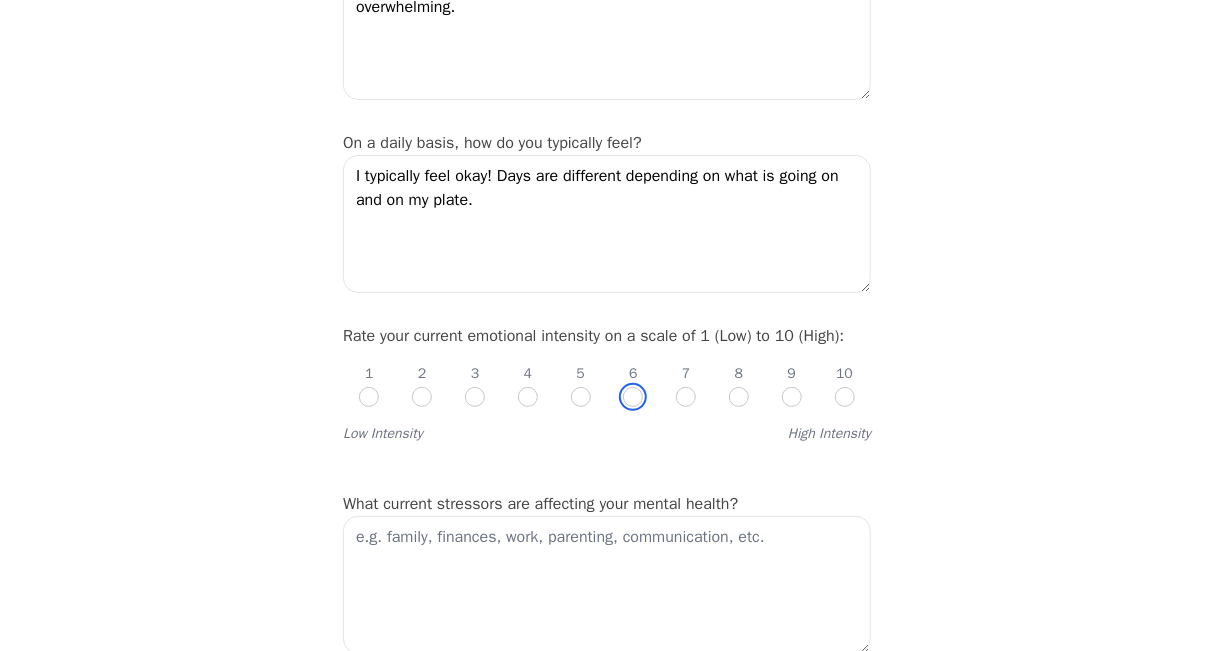 click at bounding box center (633, 397) 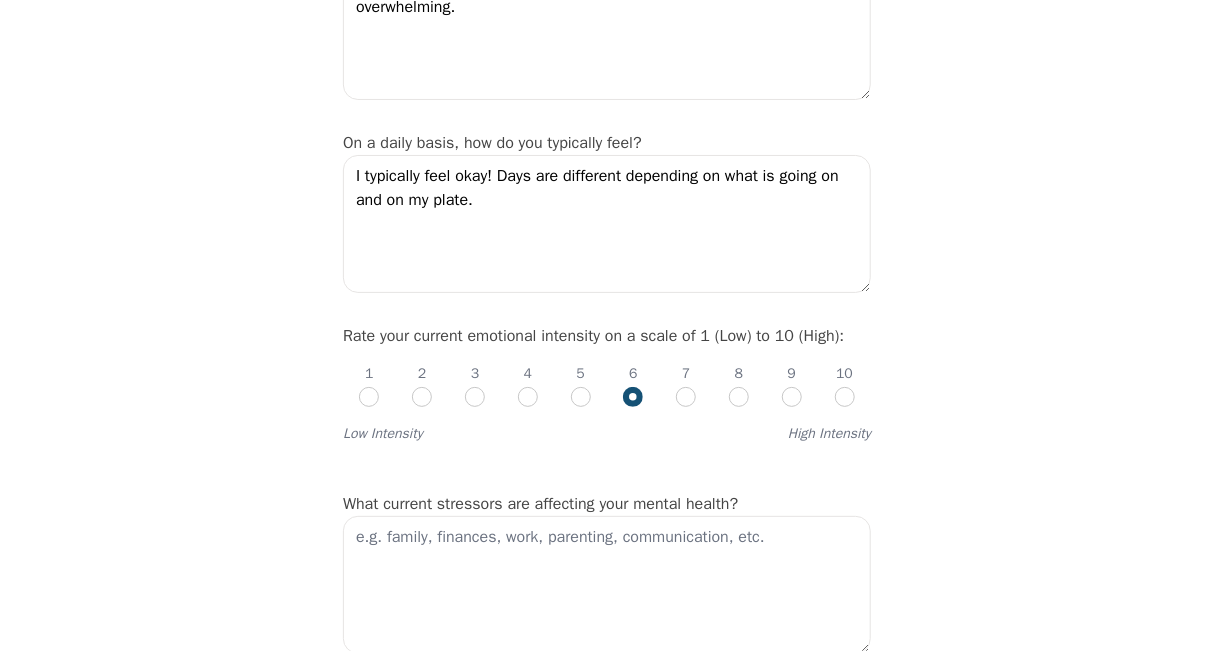 radio on "true" 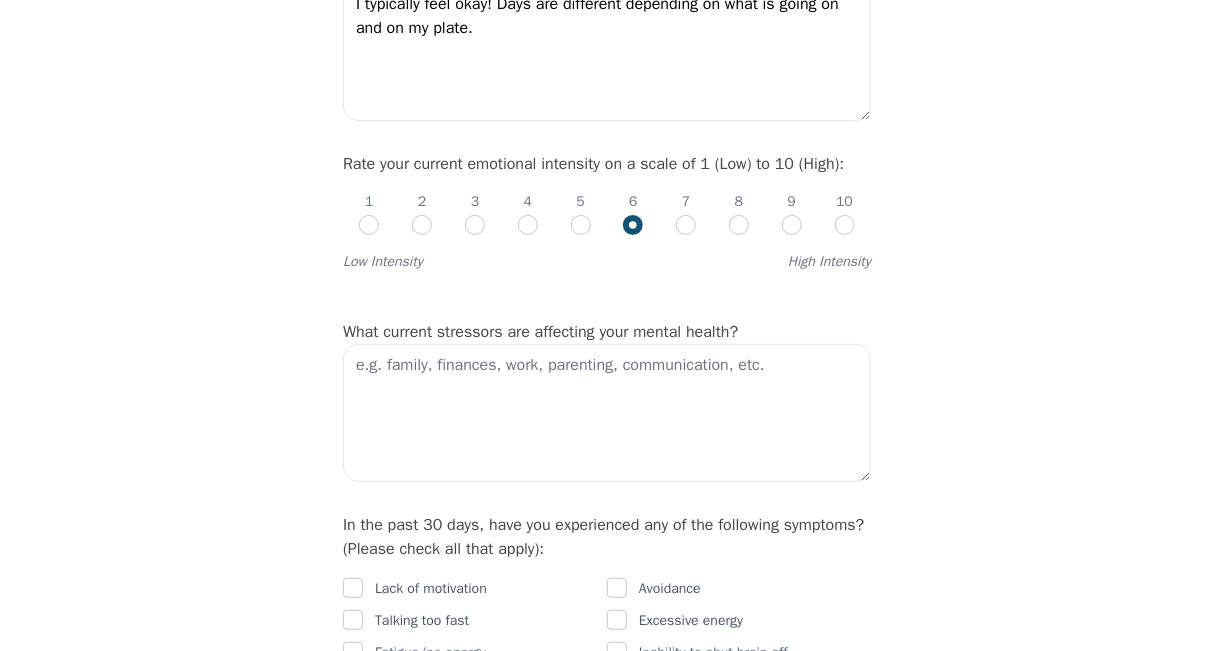 scroll, scrollTop: 755, scrollLeft: 0, axis: vertical 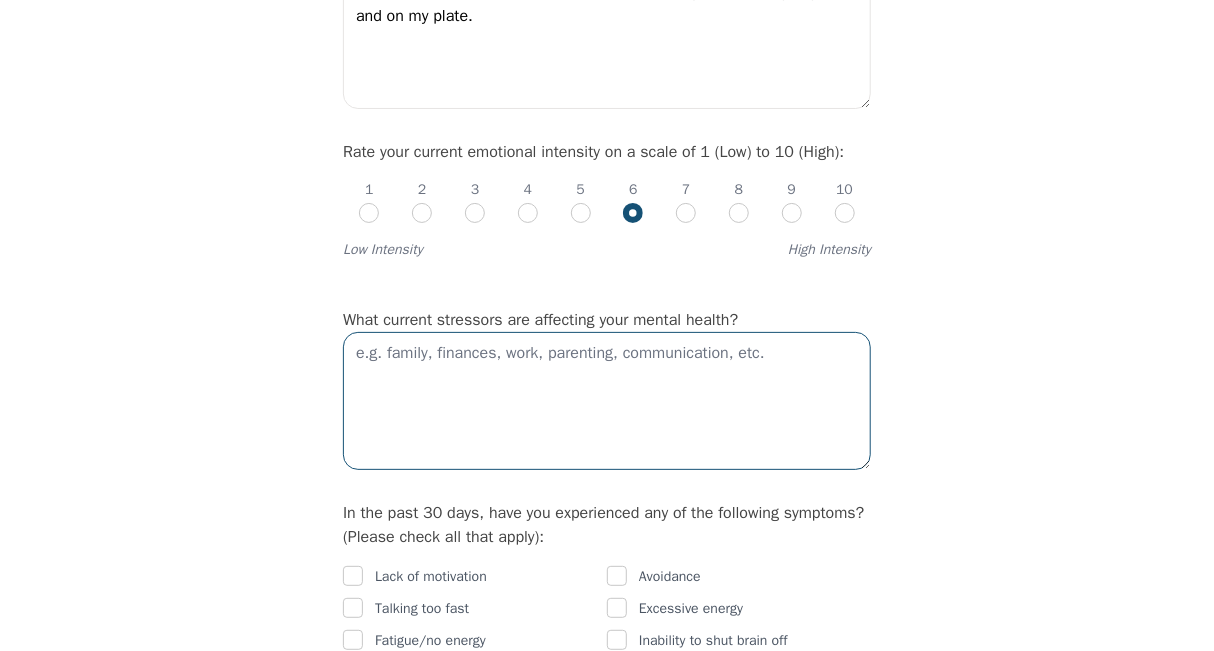 click at bounding box center (607, 401) 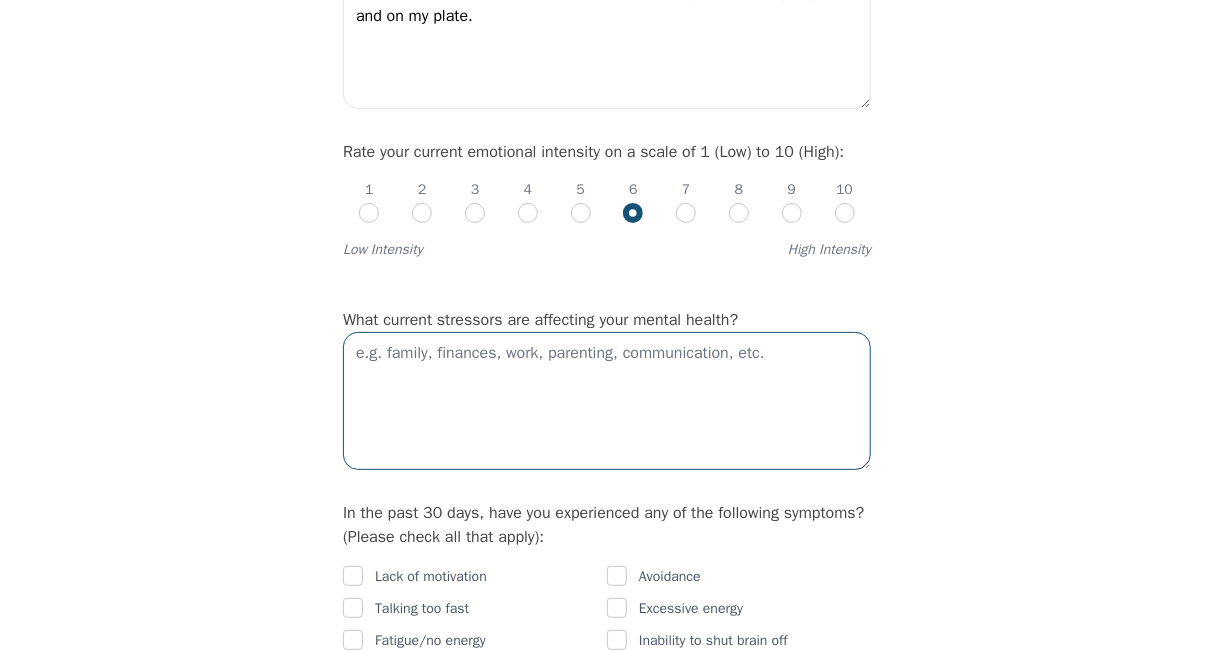 type on "F" 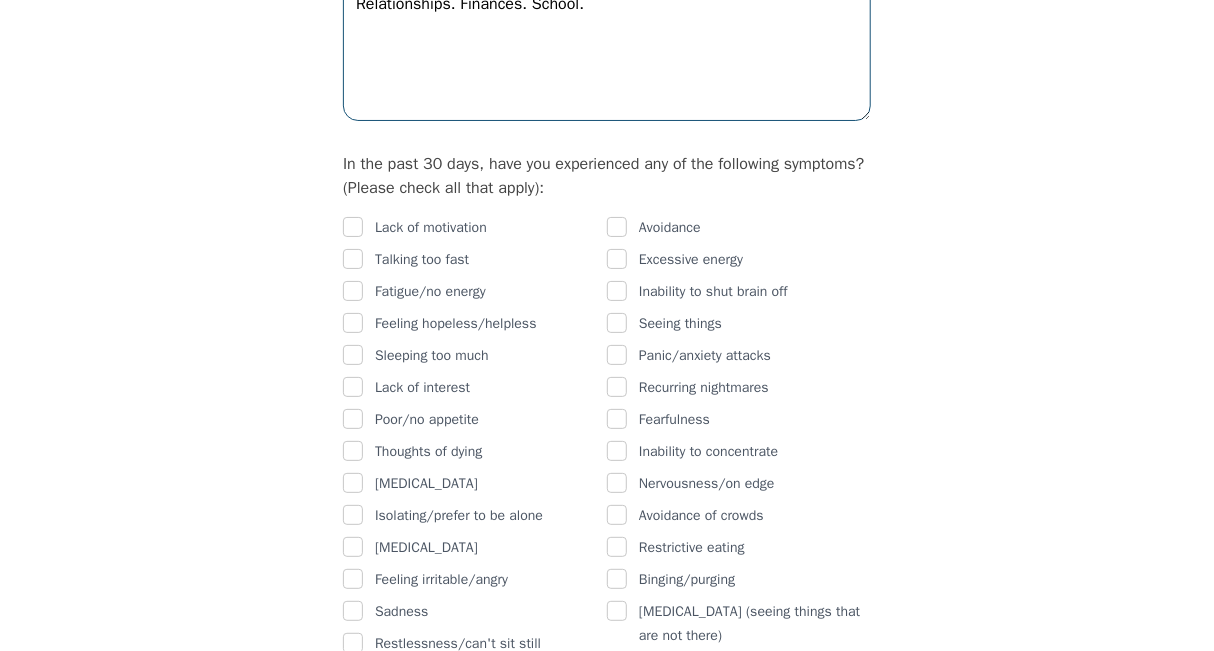 scroll, scrollTop: 1107, scrollLeft: 0, axis: vertical 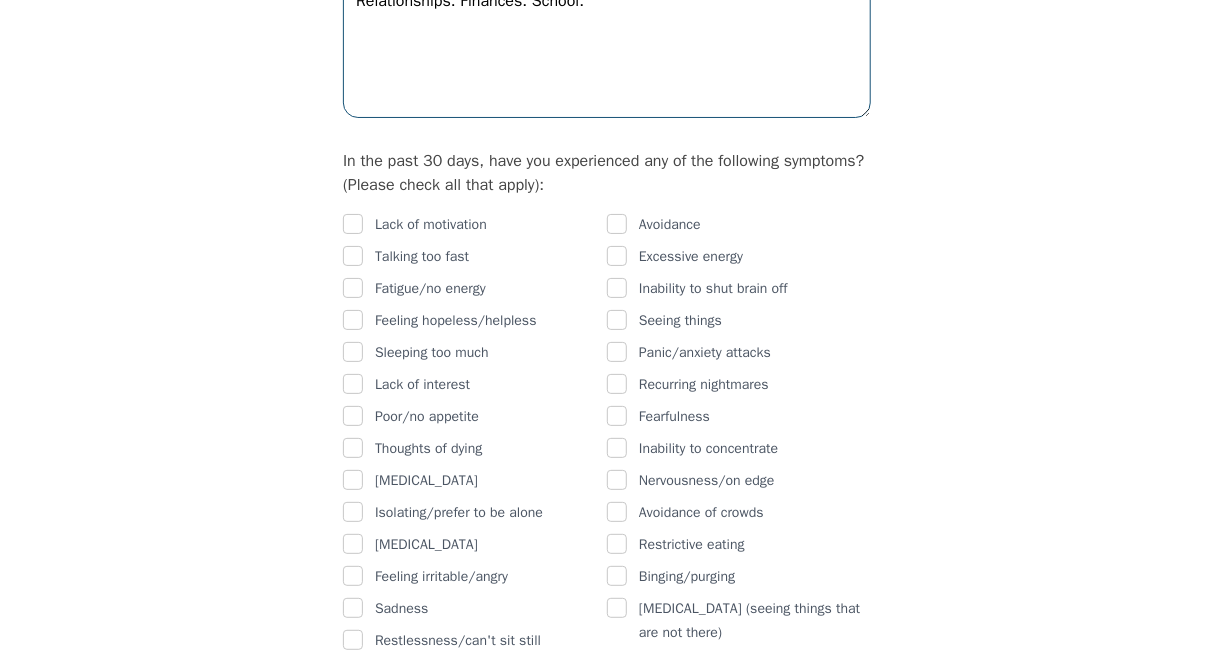 type on "Relationships. Finances. School." 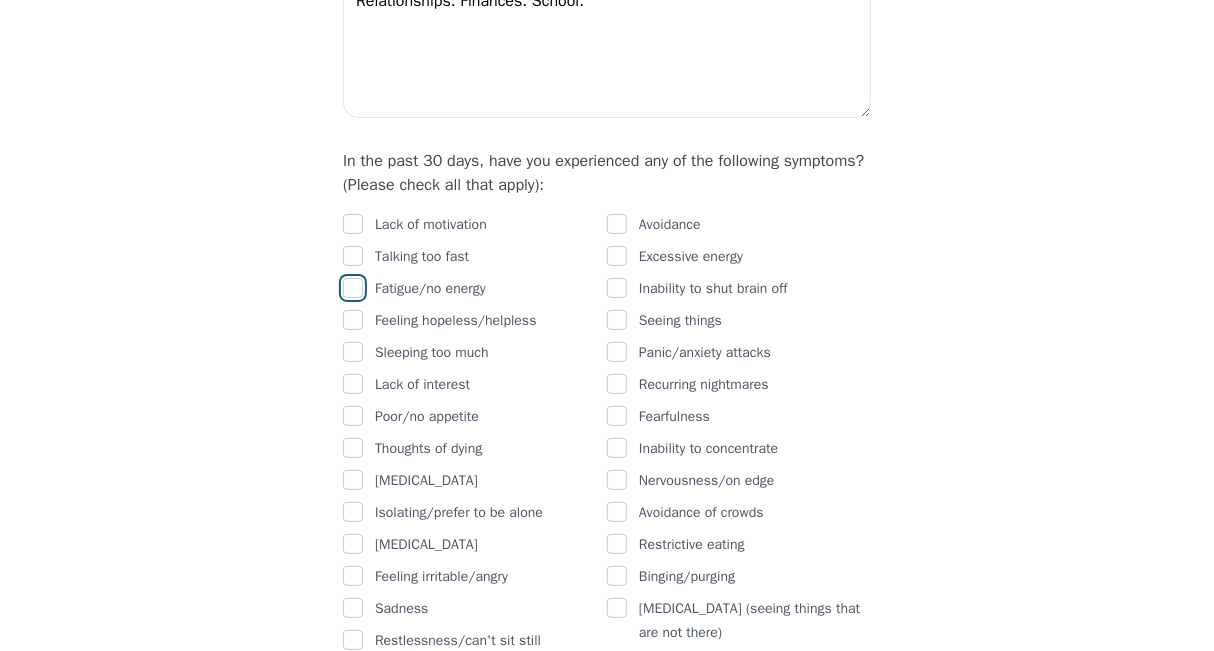 click at bounding box center [353, 288] 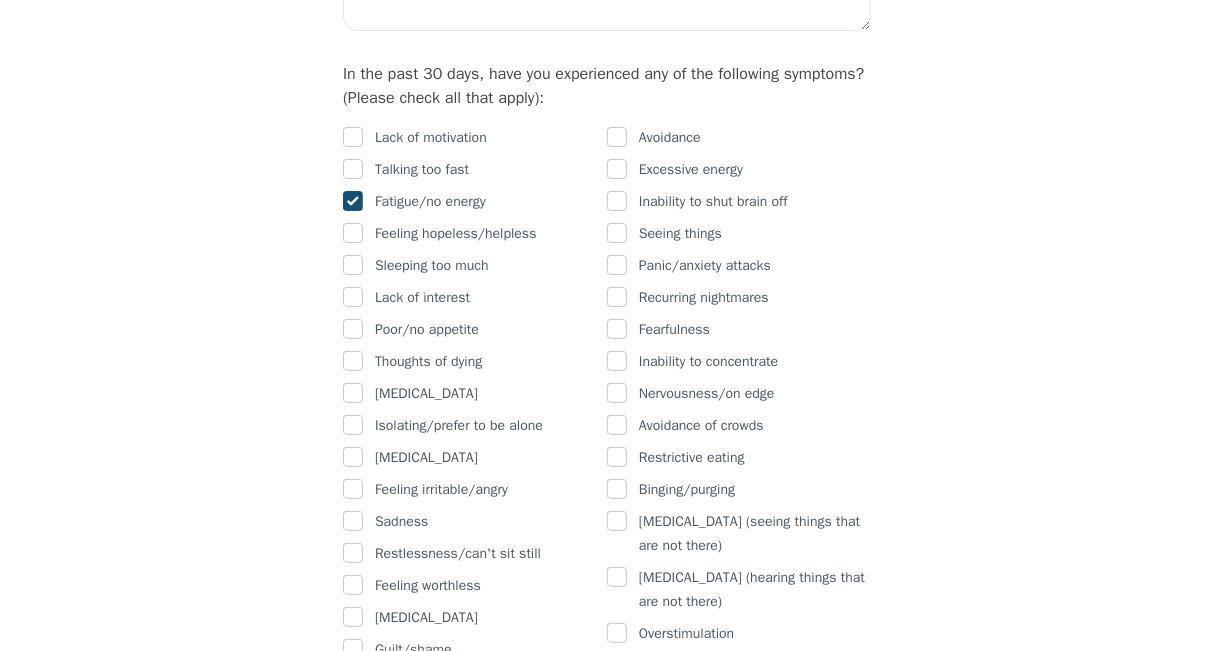 scroll, scrollTop: 1196, scrollLeft: 0, axis: vertical 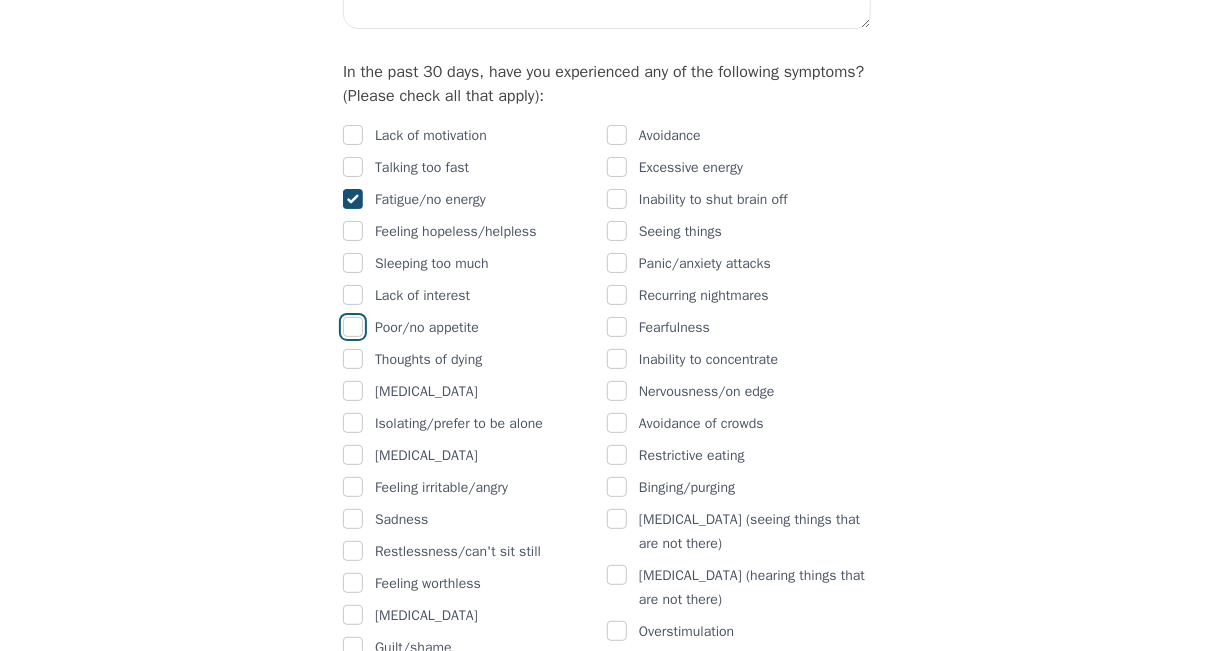 click at bounding box center (353, 327) 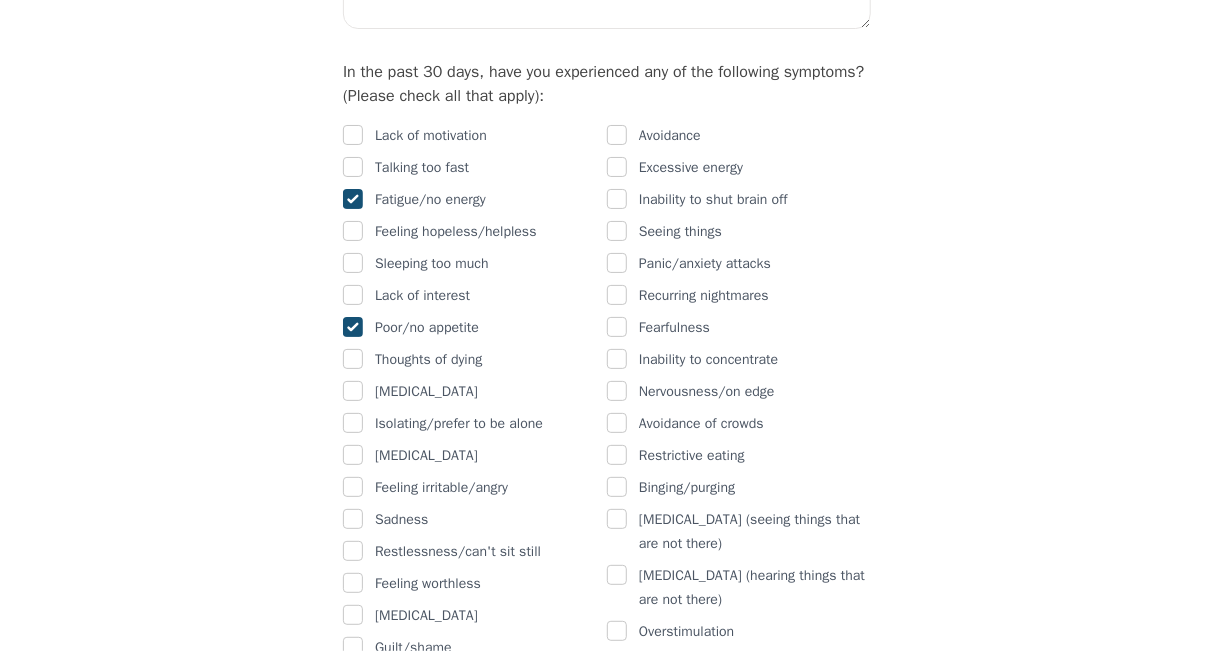 checkbox on "true" 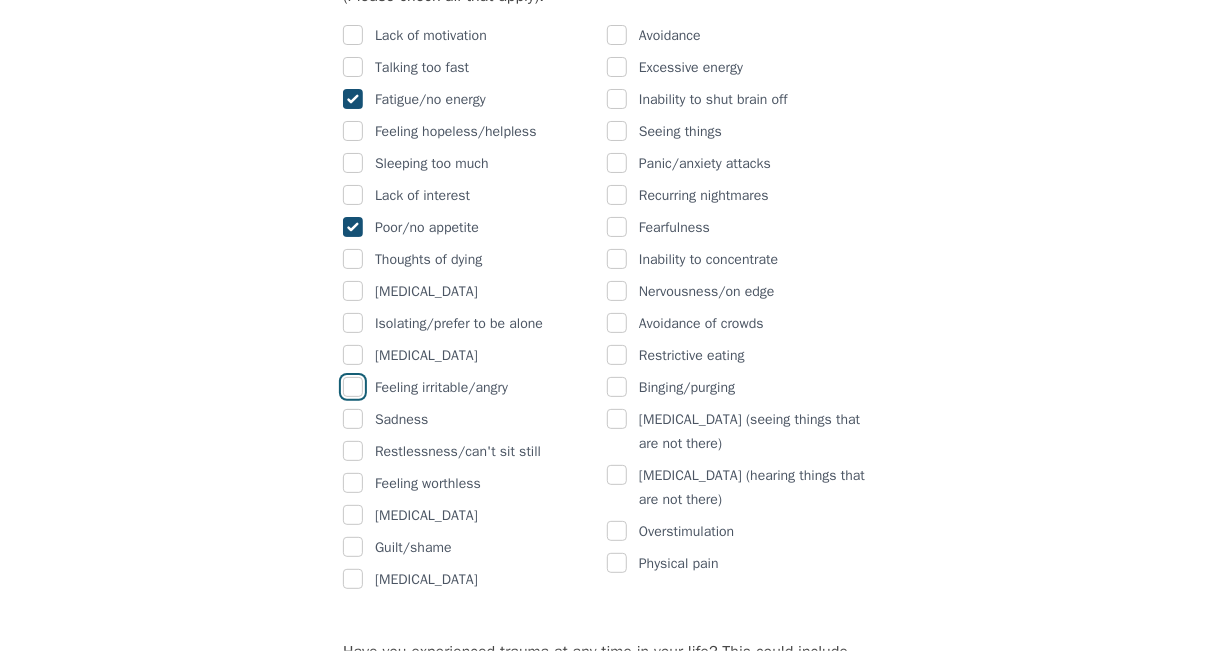 click at bounding box center (353, 387) 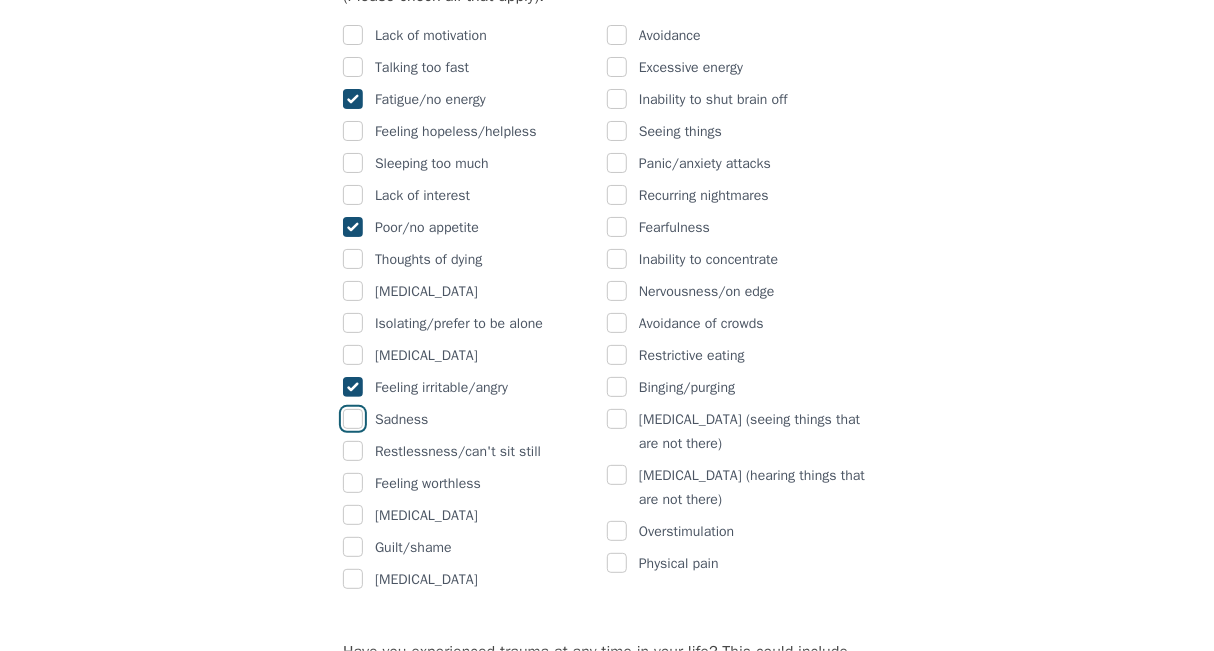 click at bounding box center (353, 419) 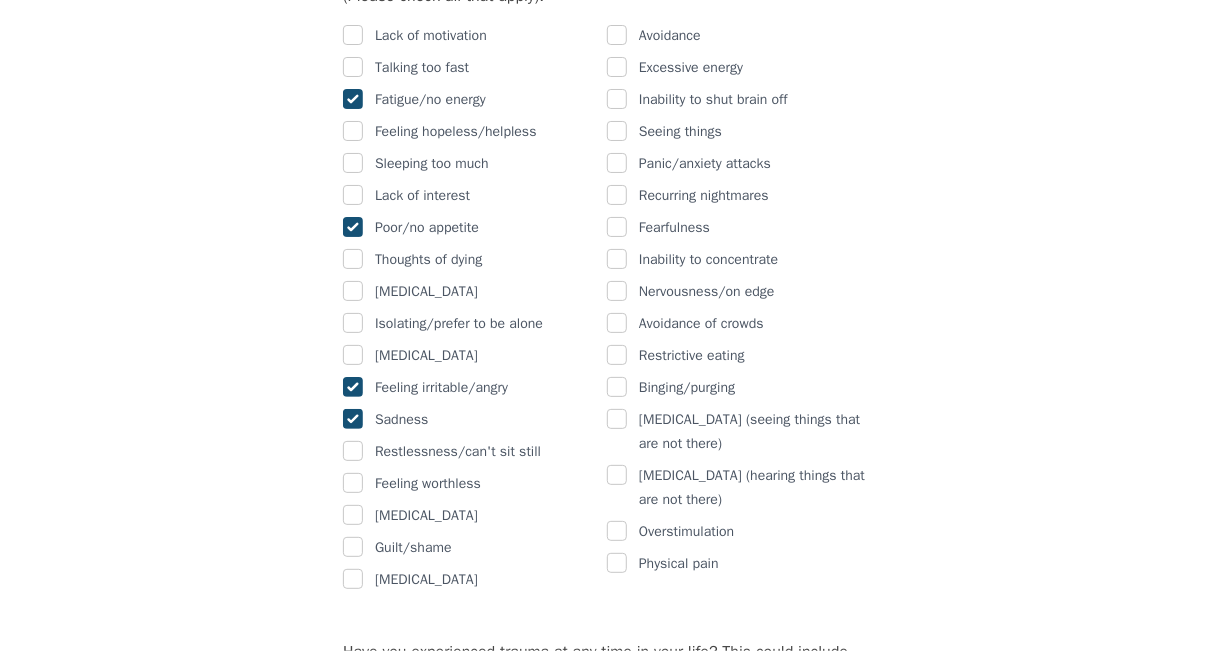 checkbox on "true" 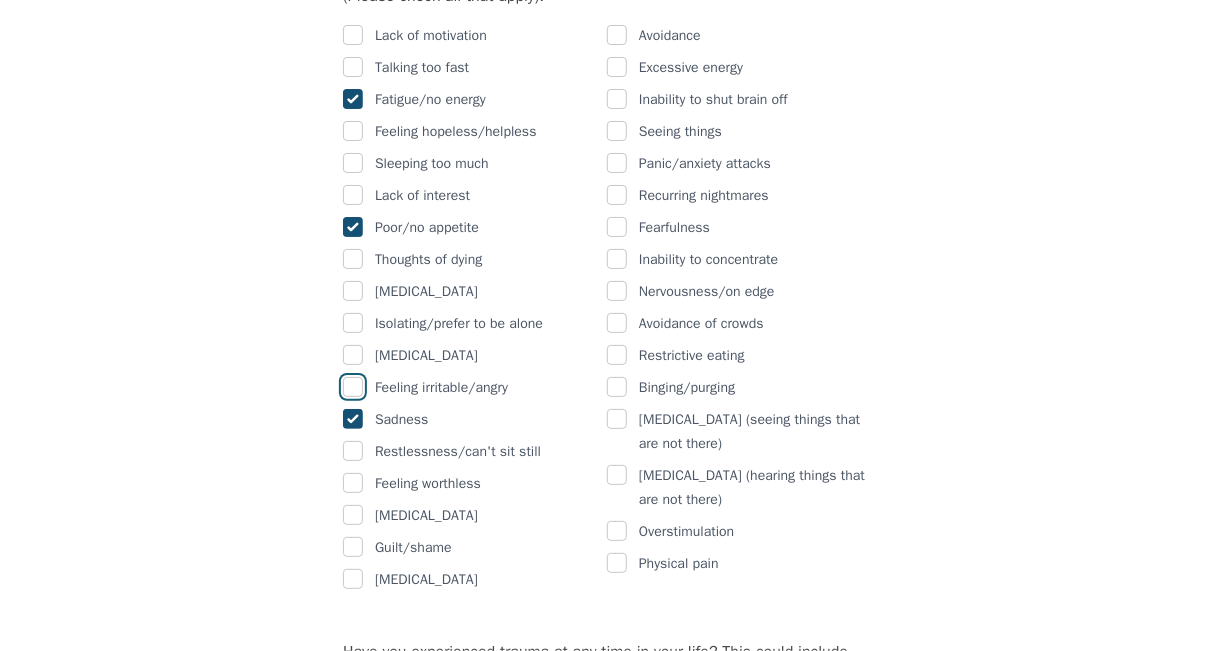 scroll, scrollTop: 1404, scrollLeft: 0, axis: vertical 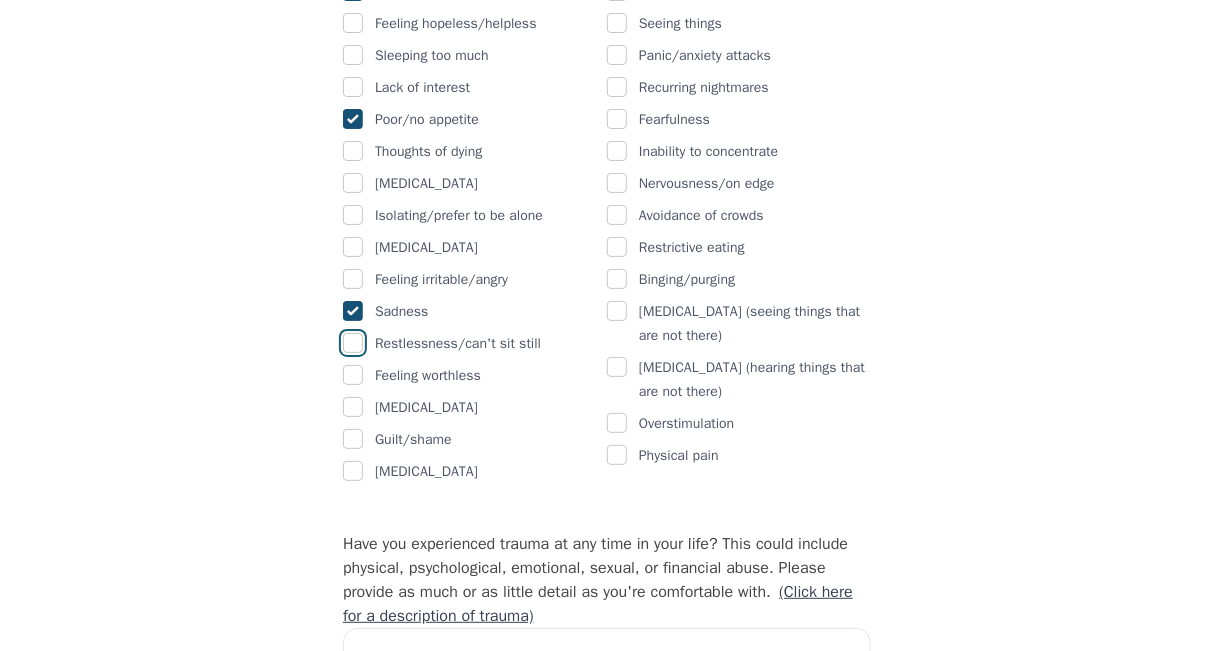 click at bounding box center [353, 343] 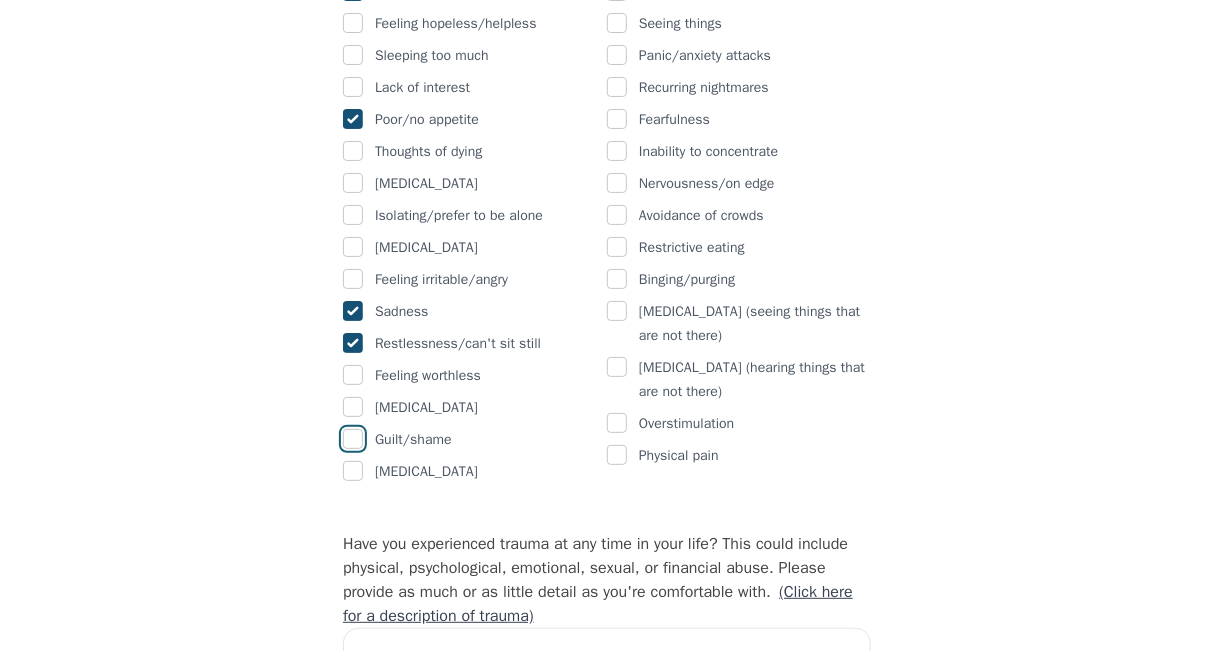 click at bounding box center [353, 439] 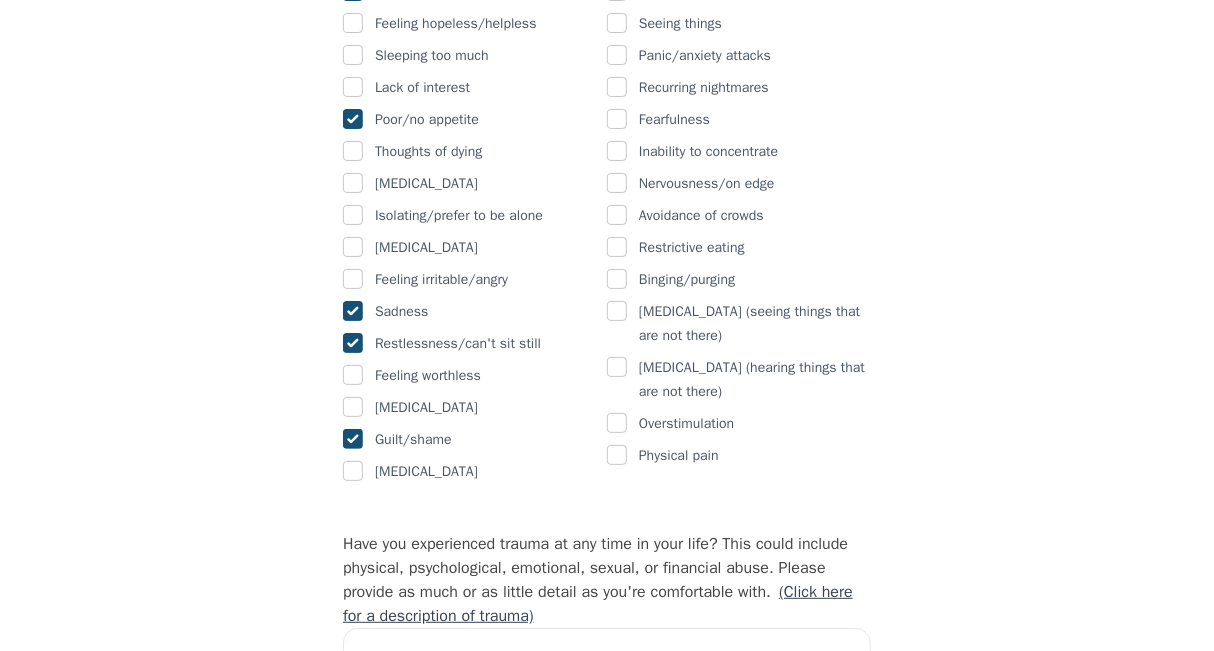 checkbox on "true" 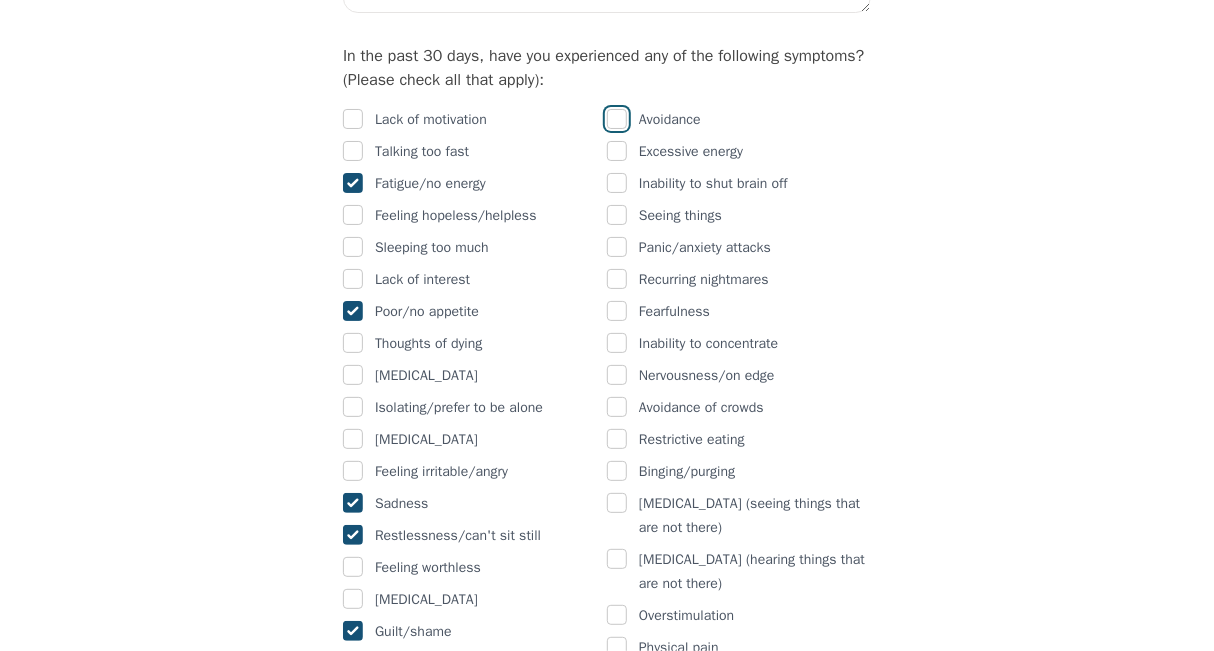 click at bounding box center (617, 119) 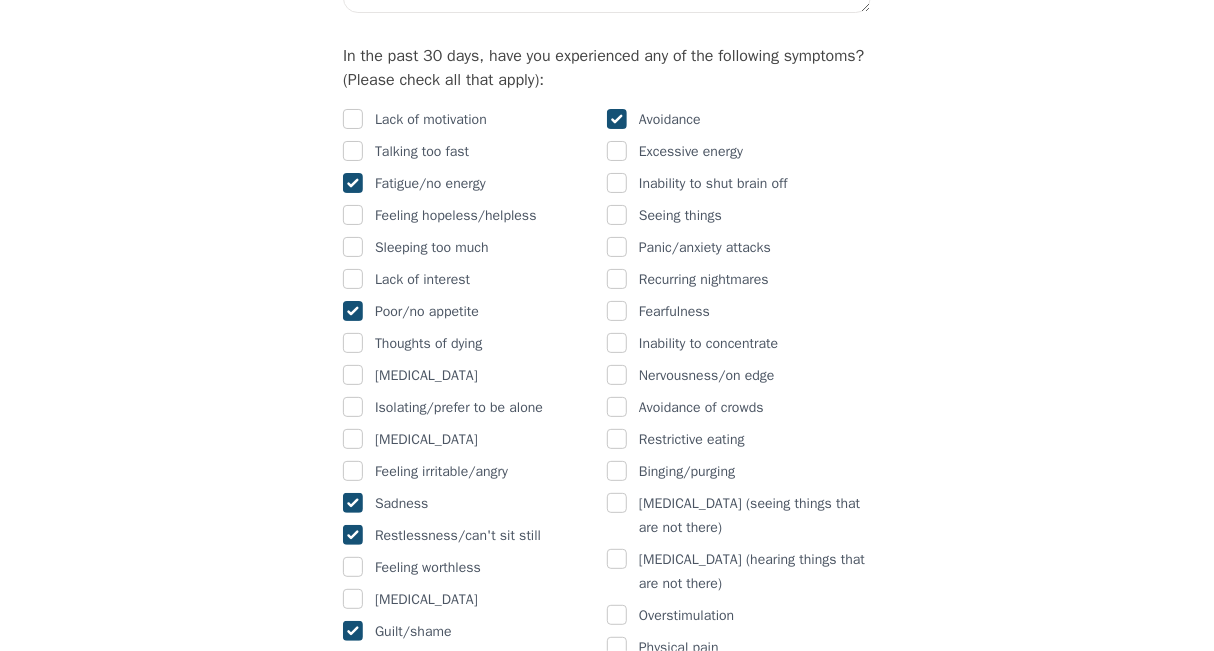 checkbox on "true" 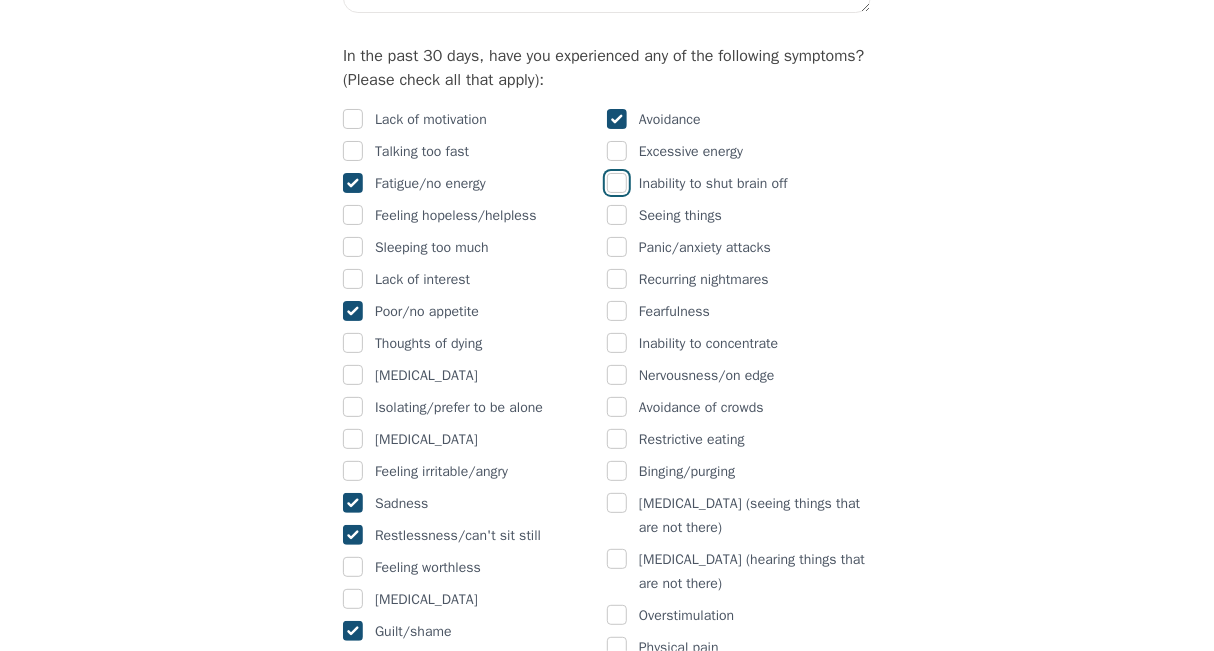 click at bounding box center (617, 183) 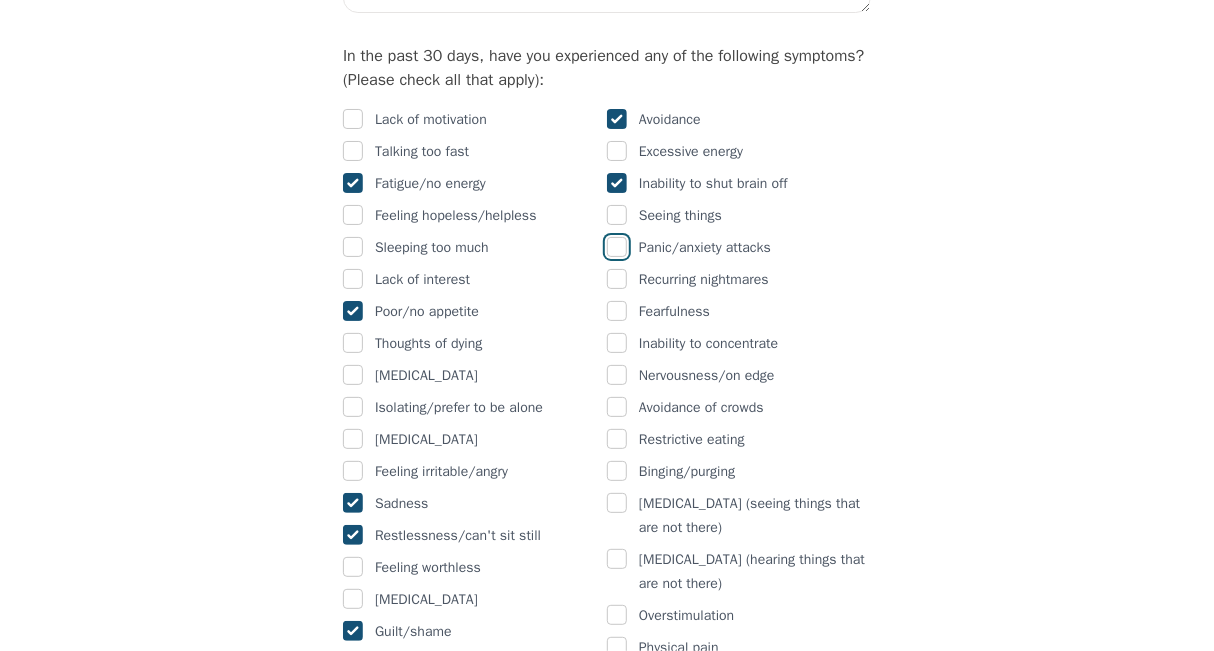 click at bounding box center (617, 247) 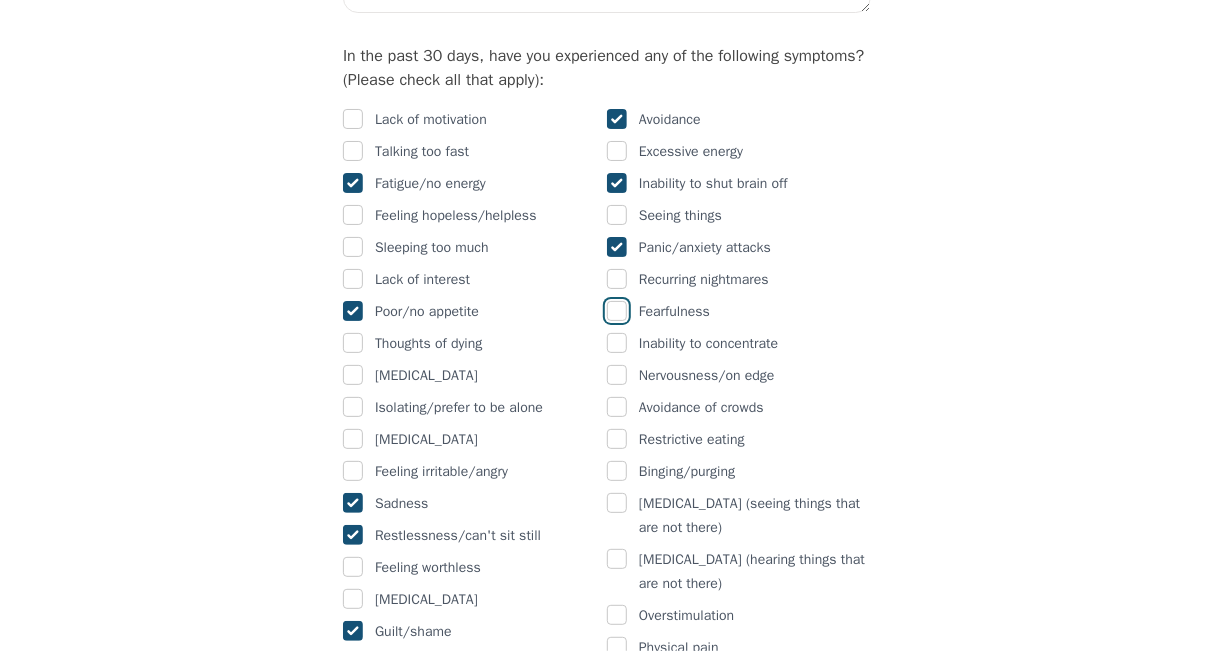 click at bounding box center [617, 311] 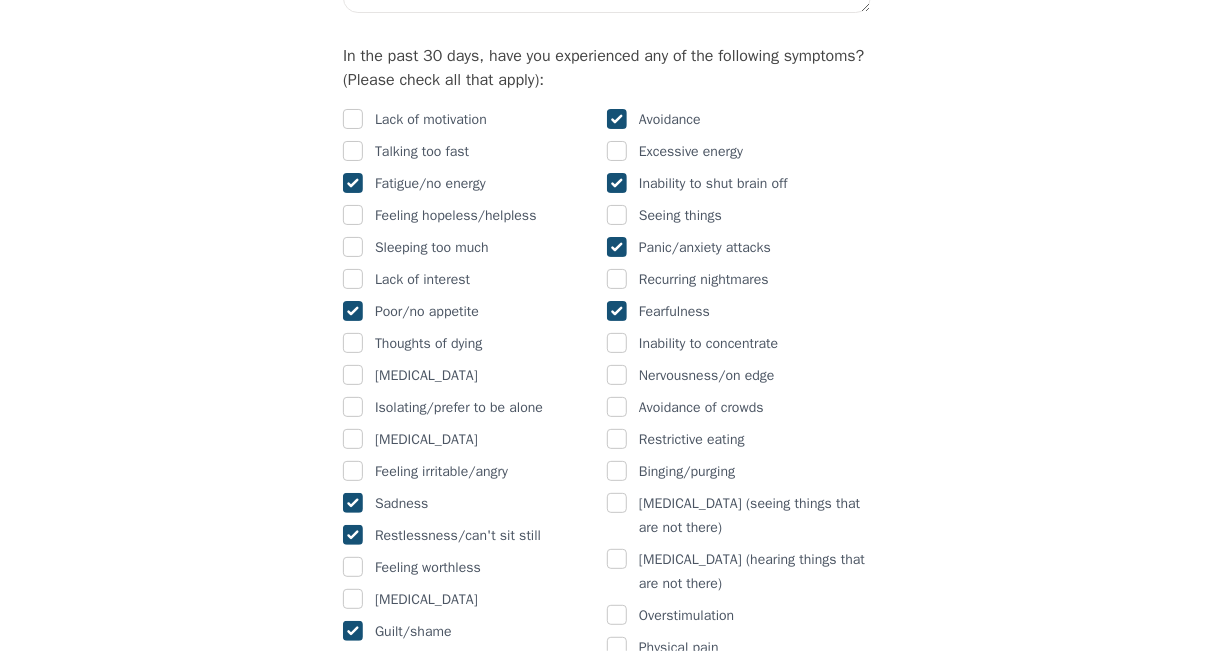 checkbox on "true" 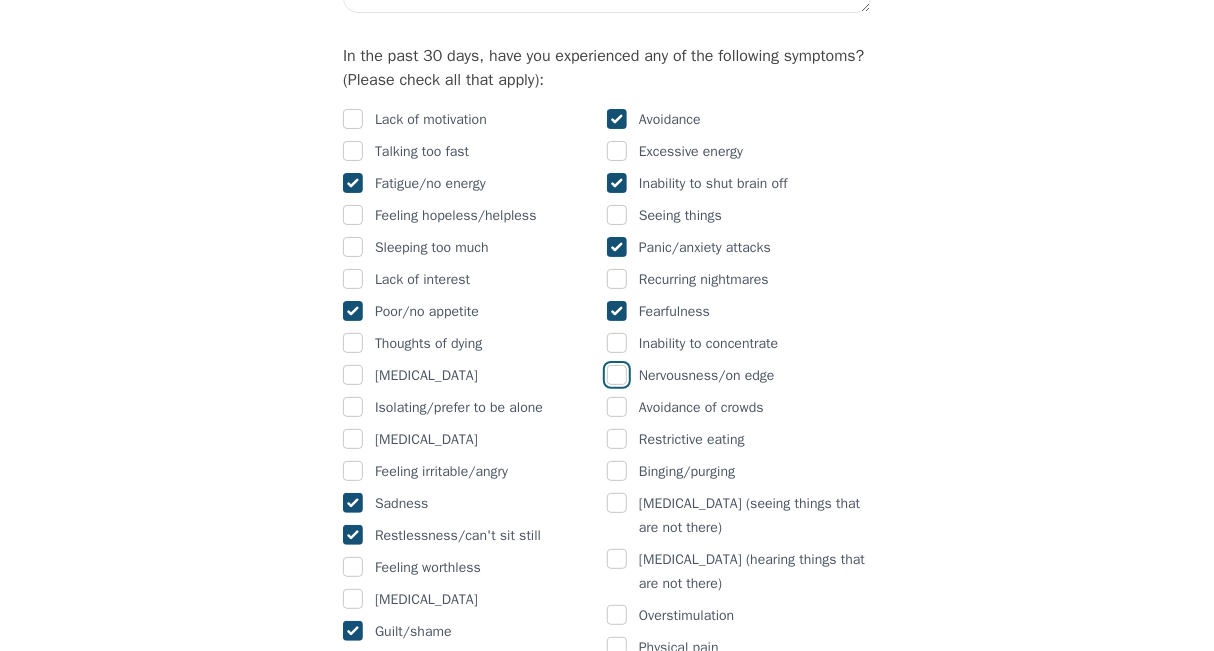 click at bounding box center [617, 375] 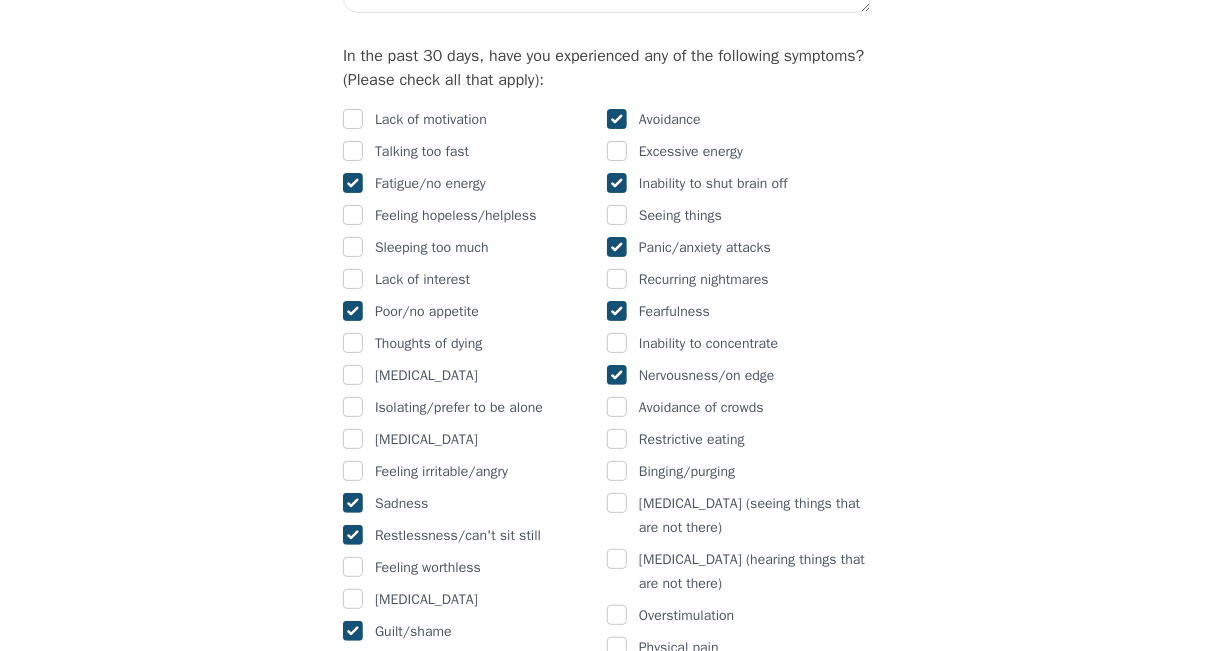 checkbox on "true" 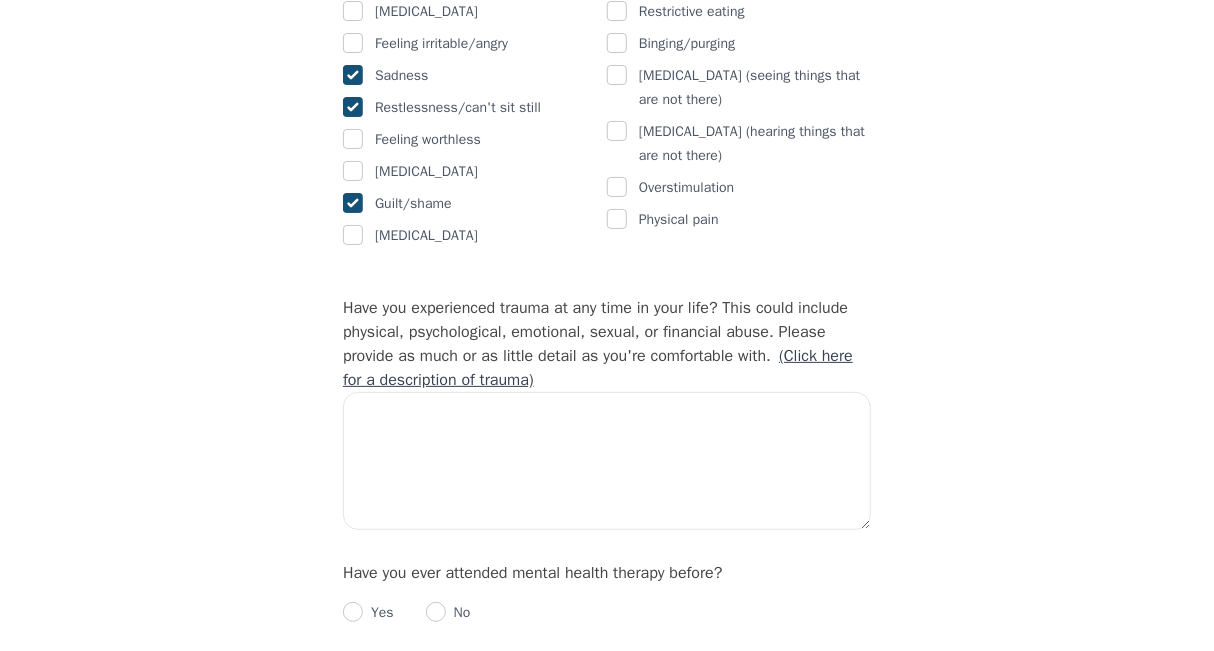 scroll, scrollTop: 1640, scrollLeft: 0, axis: vertical 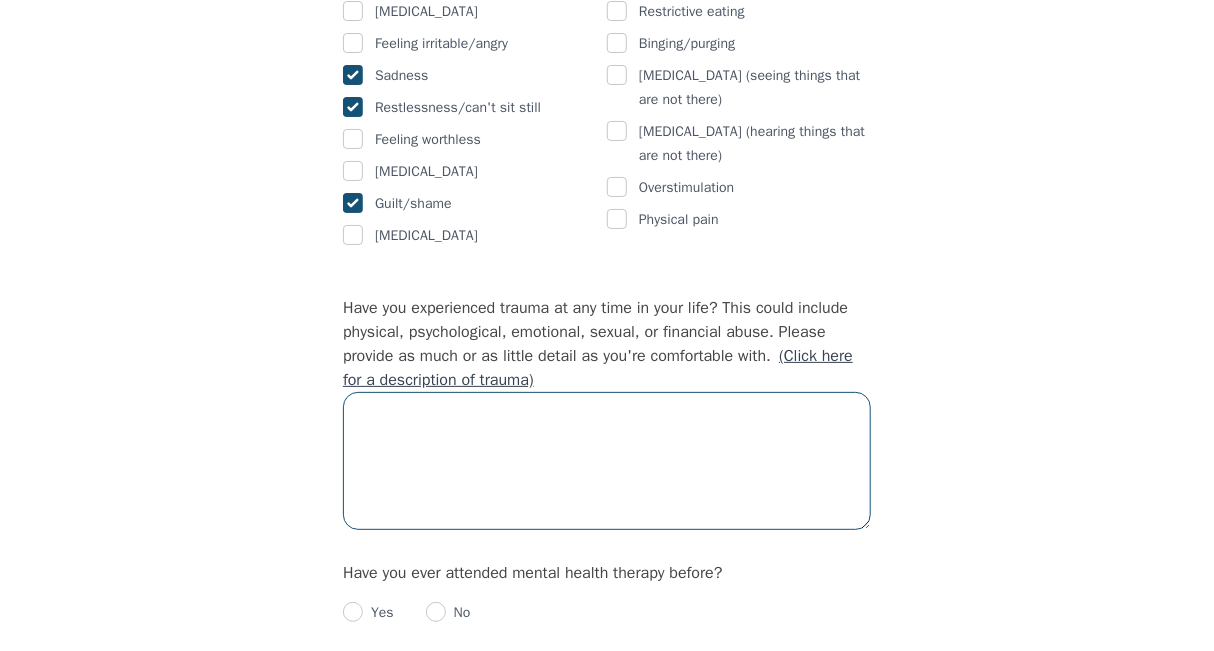 click at bounding box center [607, 461] 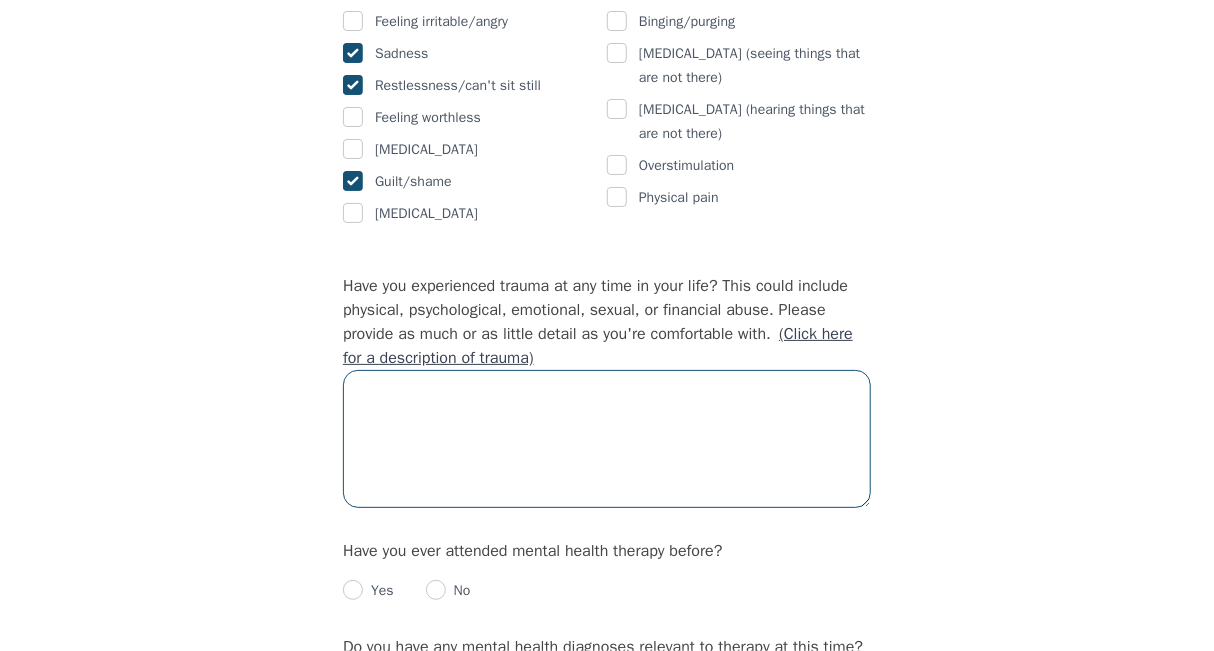 scroll, scrollTop: 1660, scrollLeft: 0, axis: vertical 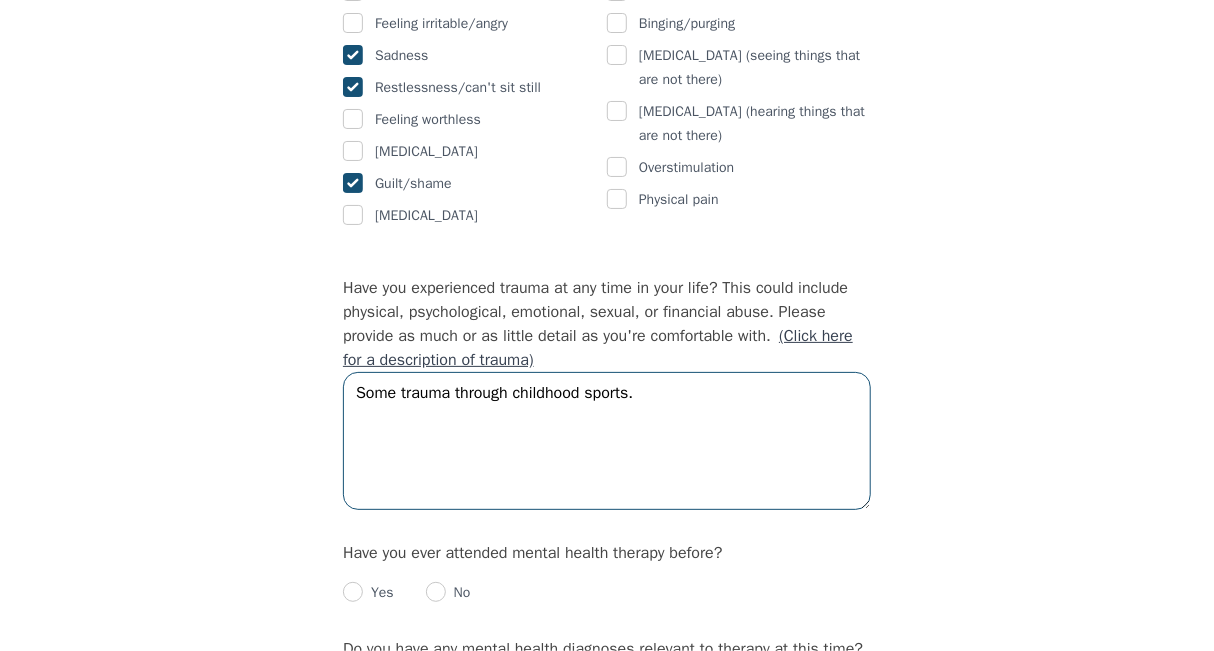 click on "Some trauma through childhood sports." at bounding box center [607, 441] 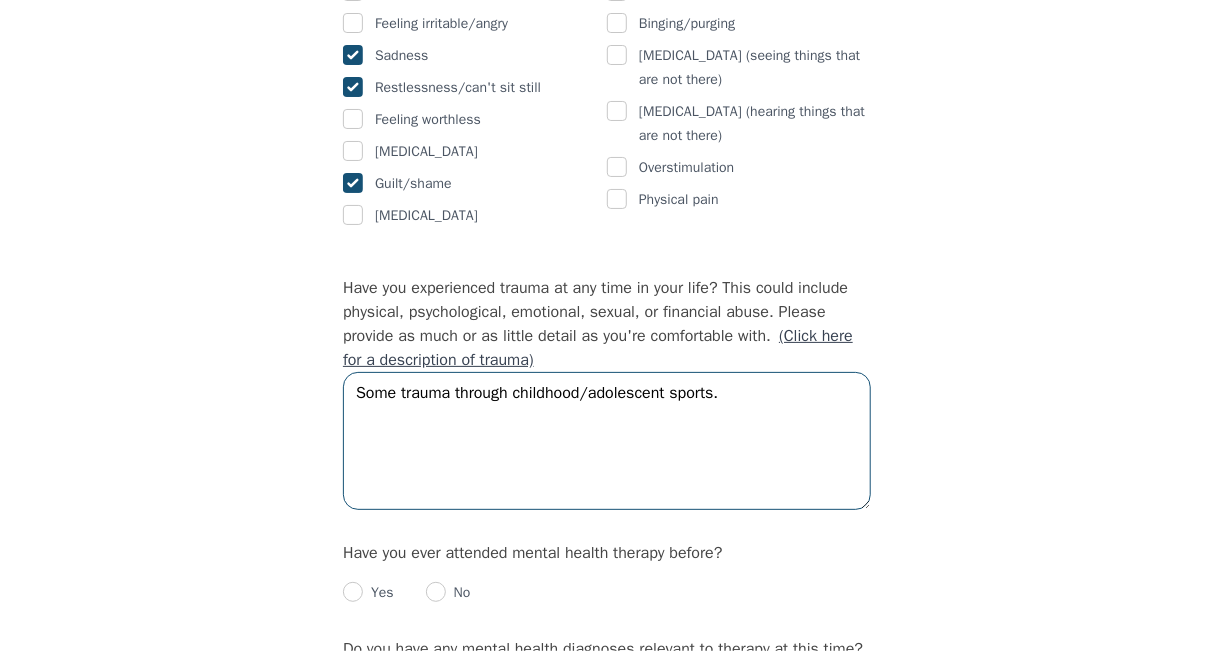 click on "Some trauma through childhood/adolescent sports." at bounding box center (607, 441) 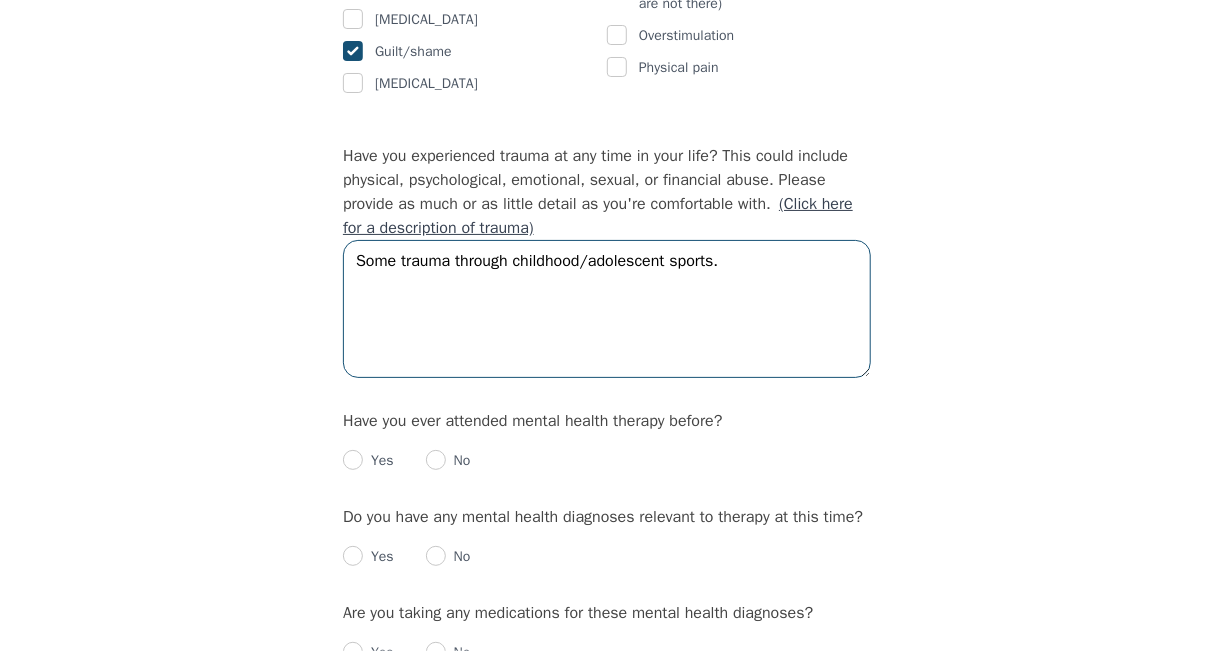scroll, scrollTop: 1819, scrollLeft: 0, axis: vertical 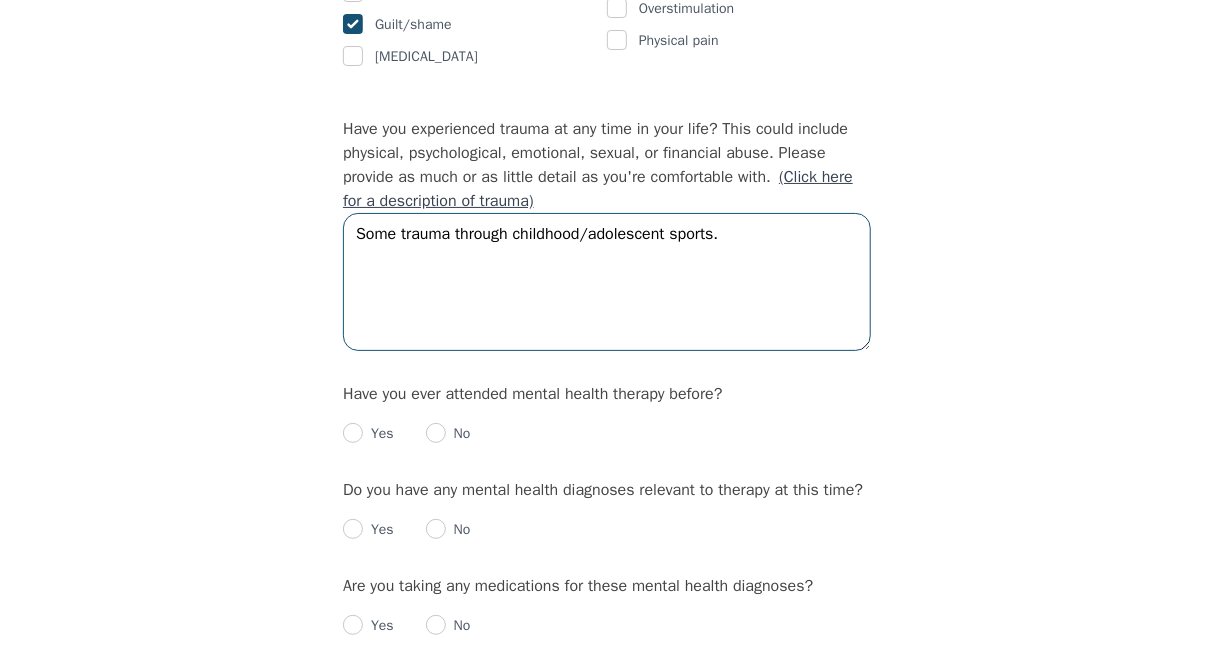 type on "Some trauma through childhood/adolescent sports." 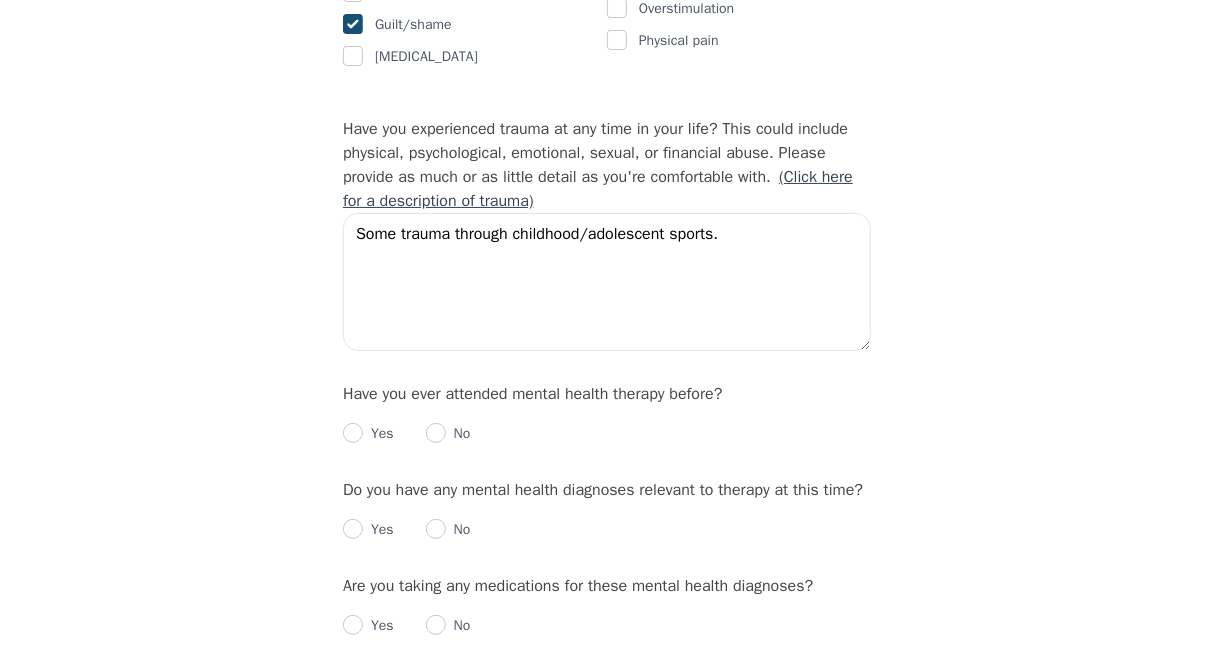 click on "Yes" at bounding box center [378, 434] 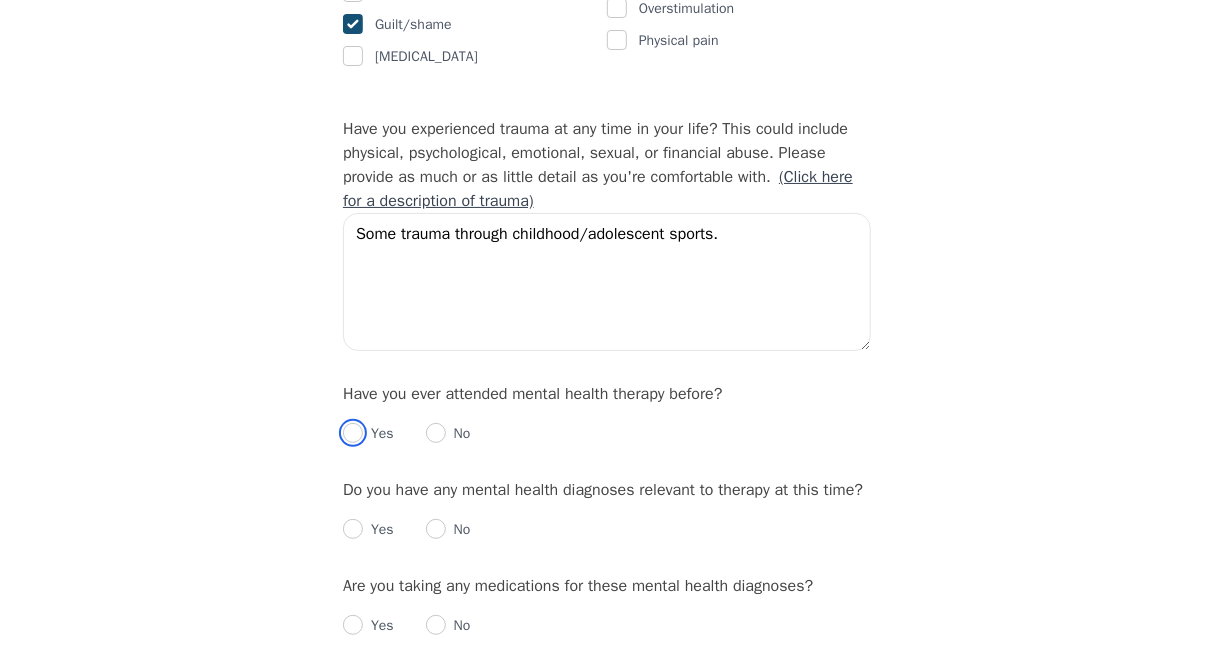 click at bounding box center [353, 433] 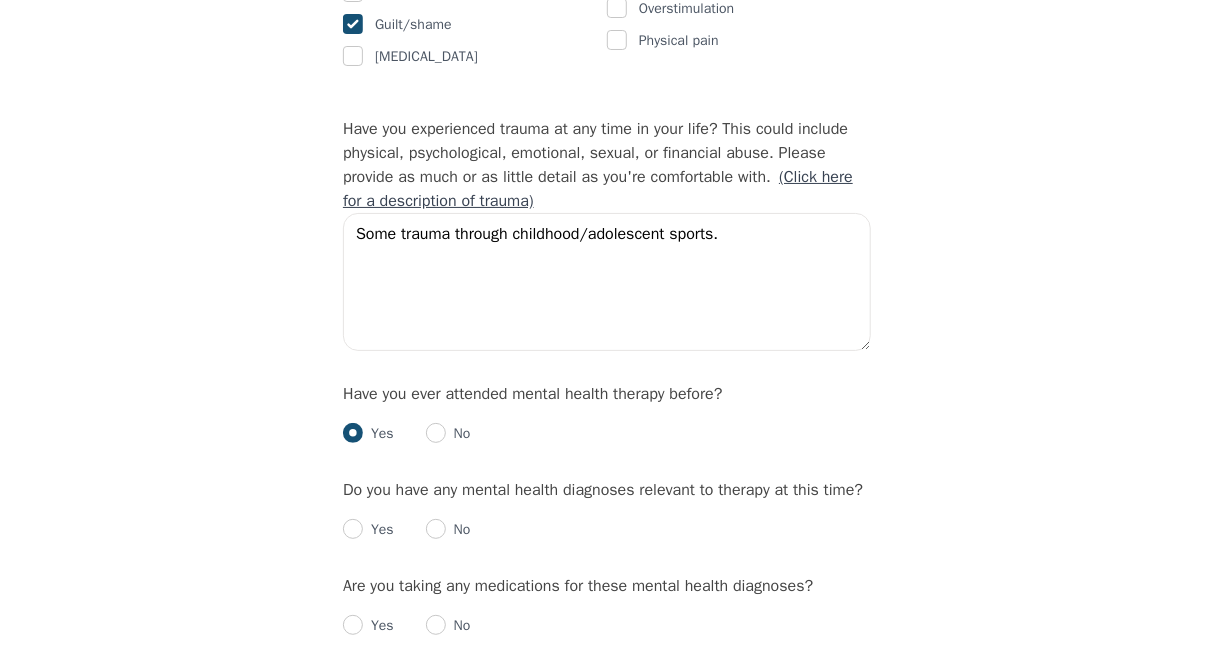 radio on "true" 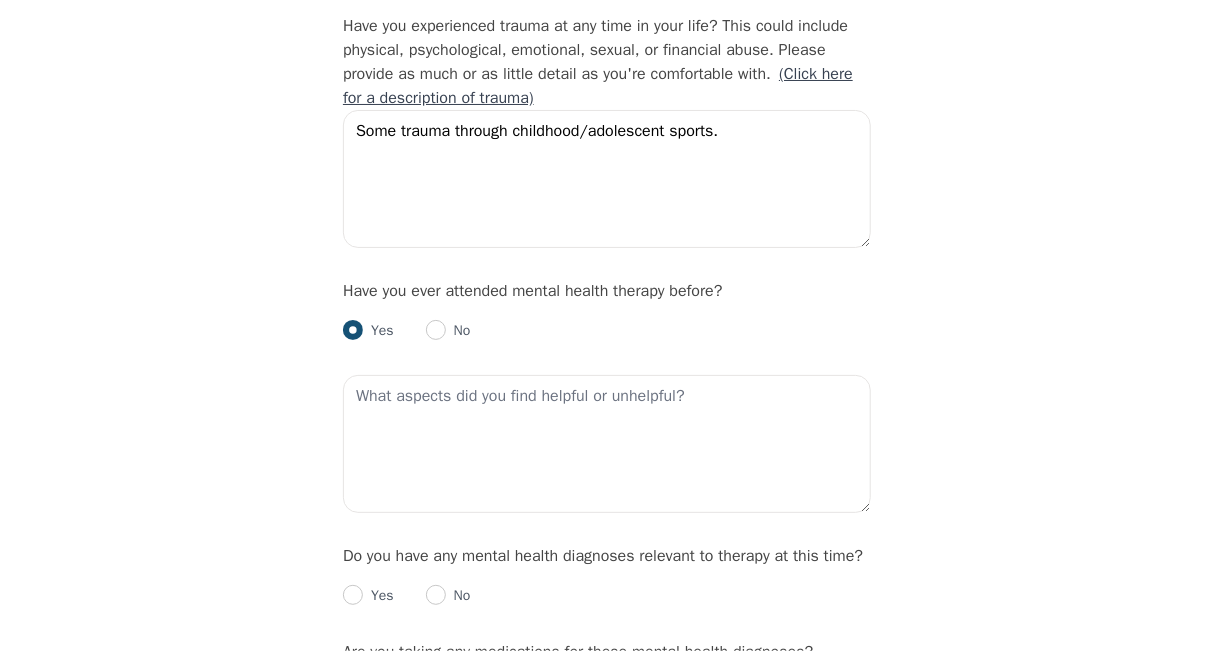 scroll, scrollTop: 1923, scrollLeft: 0, axis: vertical 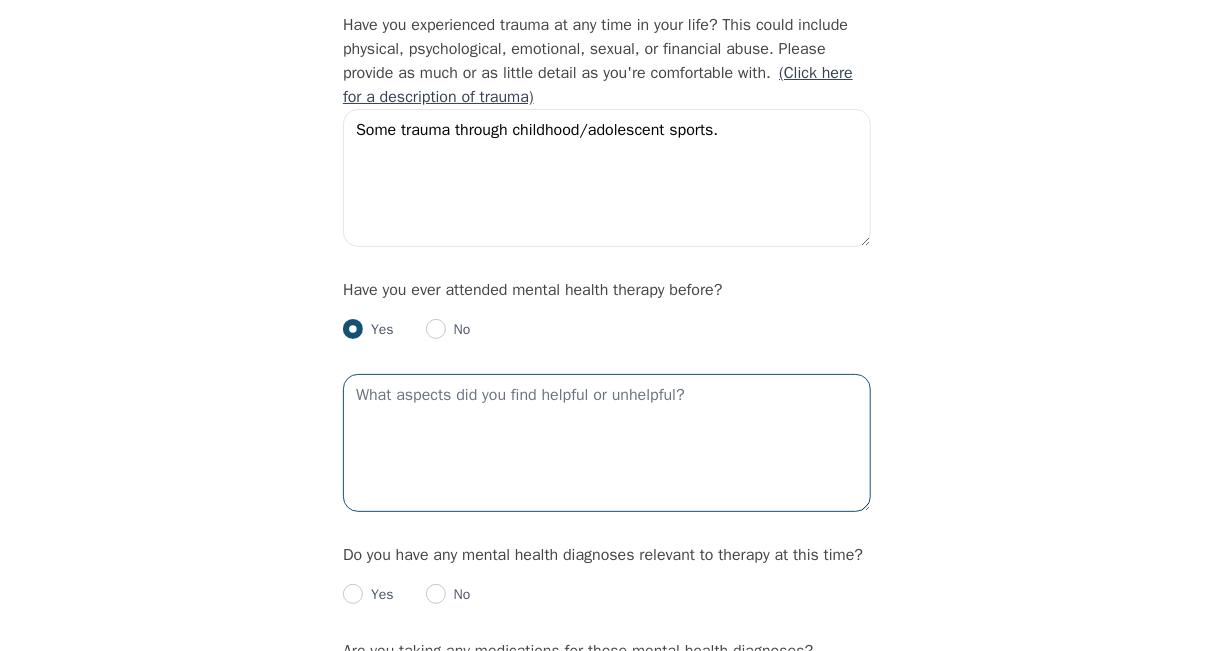 click at bounding box center [607, 443] 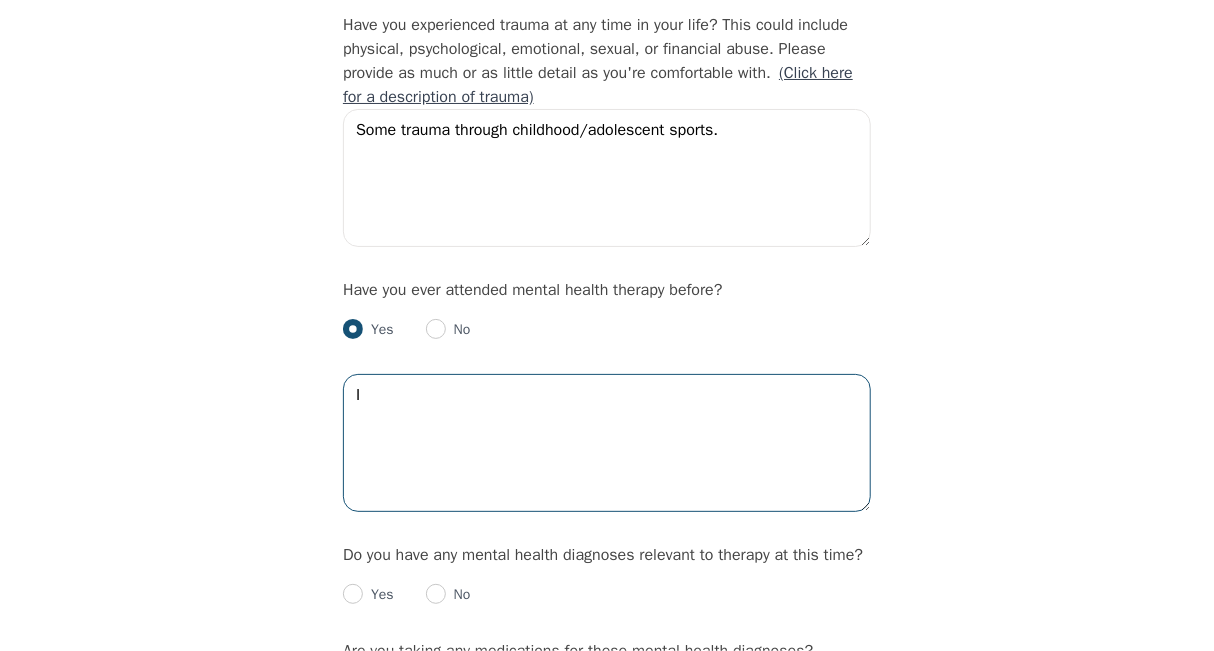 type on "I" 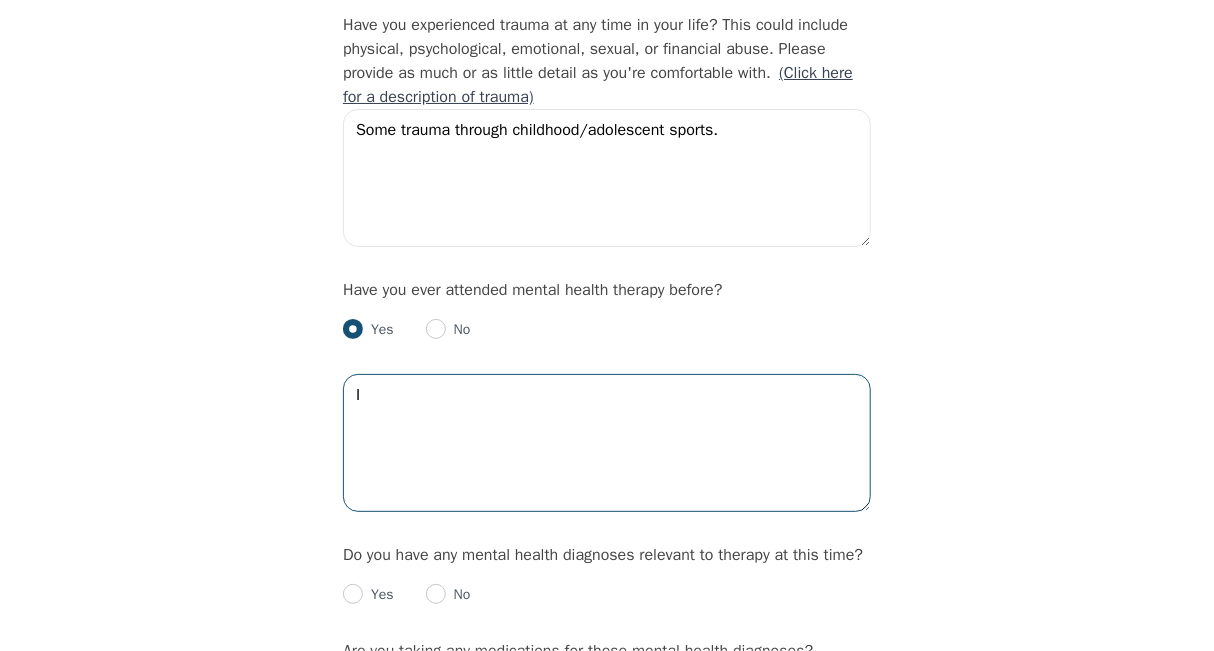 type 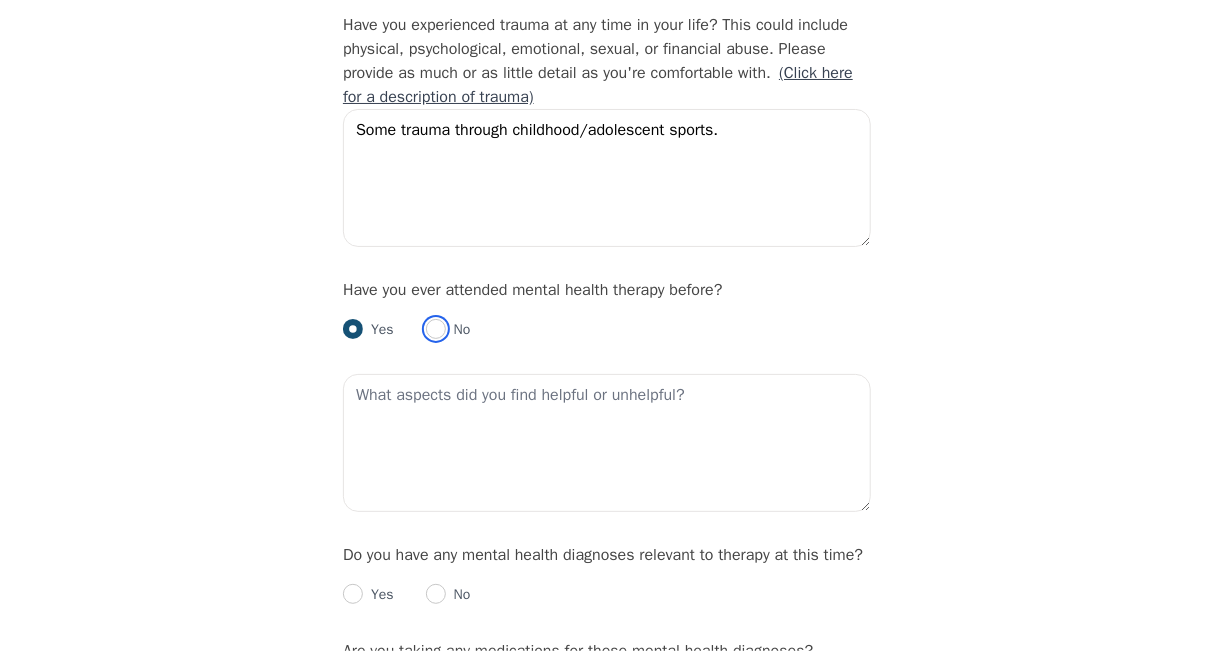 click at bounding box center [436, 329] 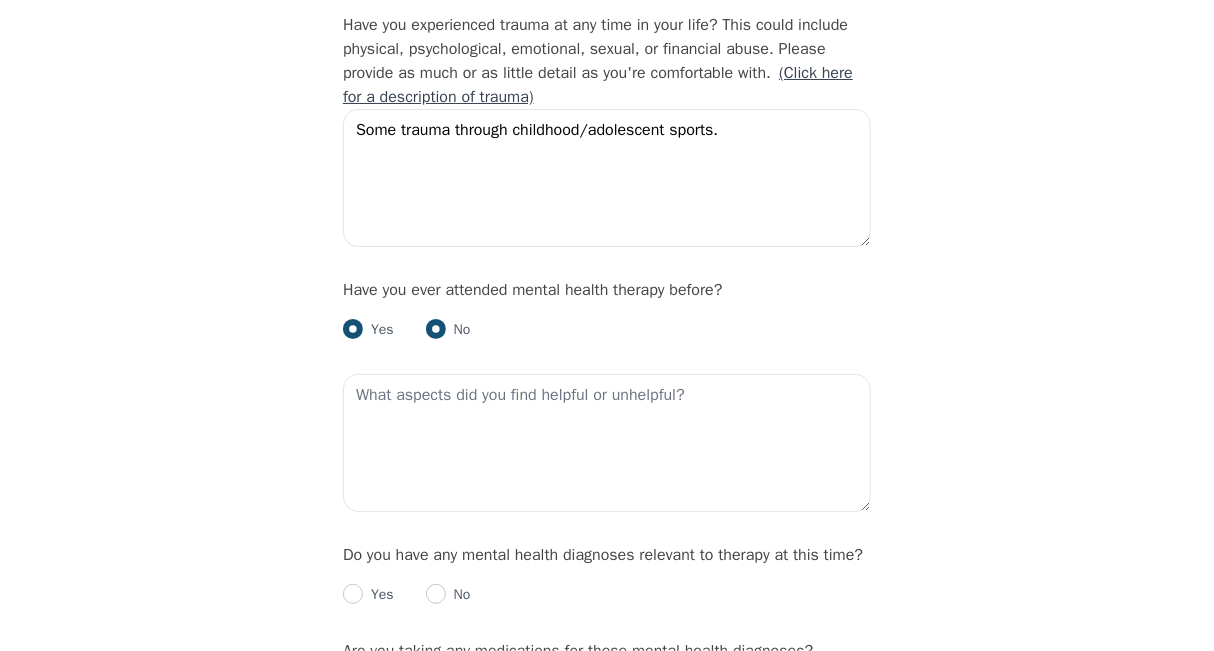 radio on "true" 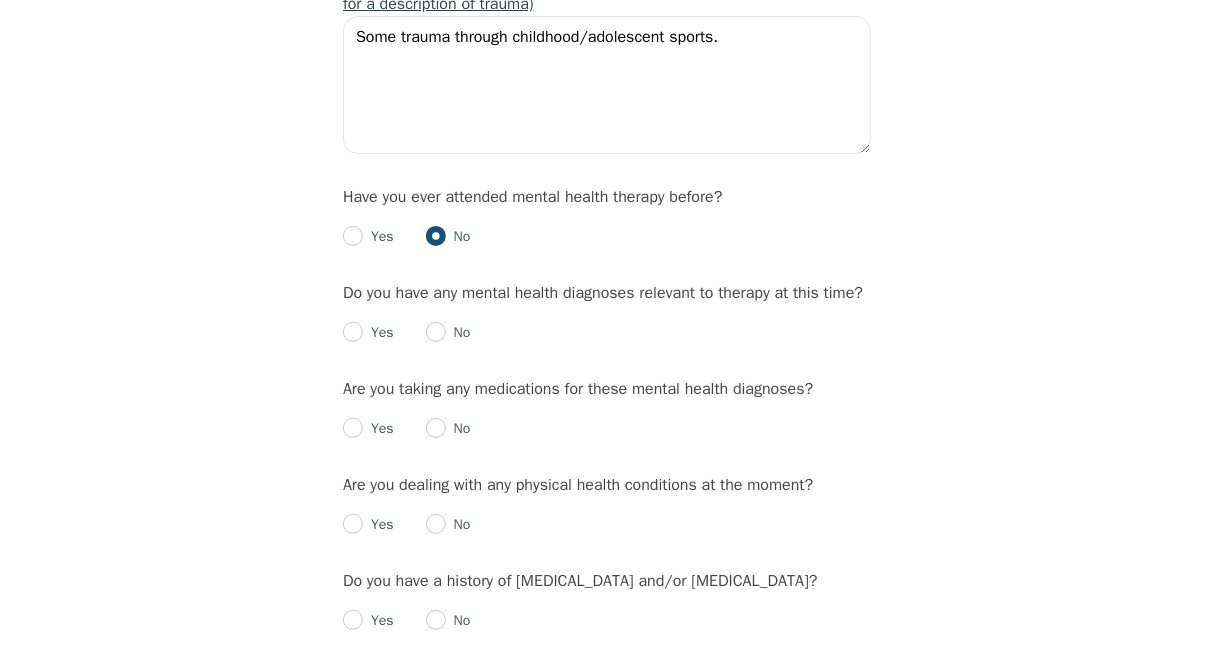 scroll, scrollTop: 2040, scrollLeft: 0, axis: vertical 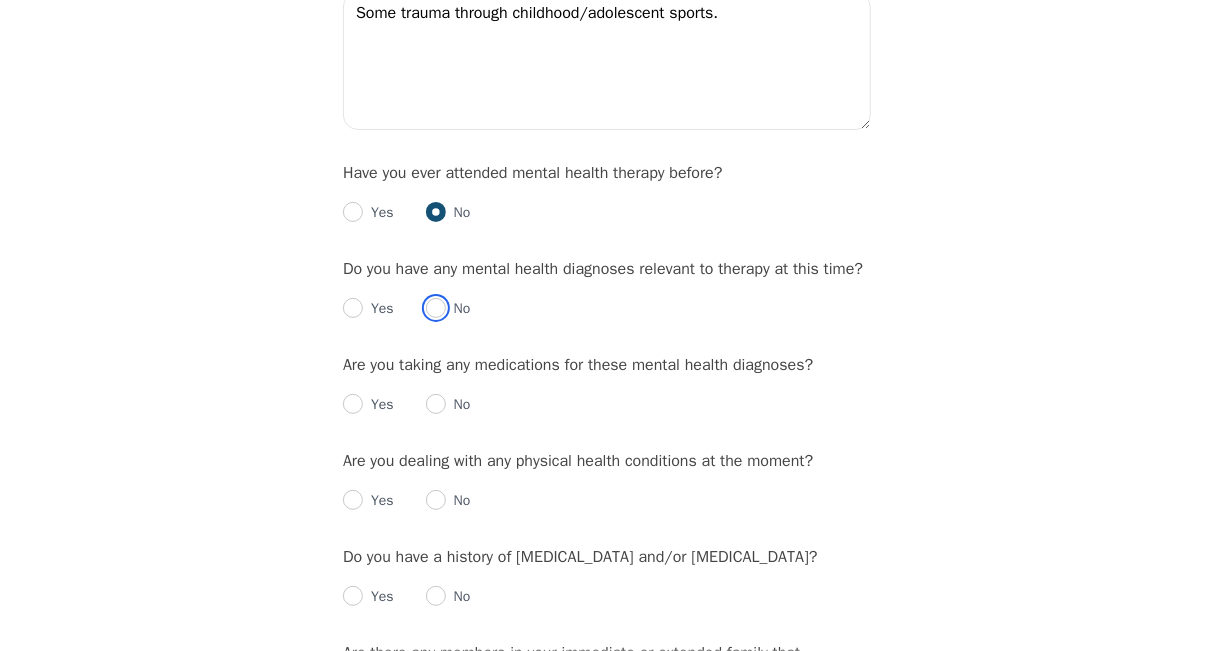 click at bounding box center (436, 308) 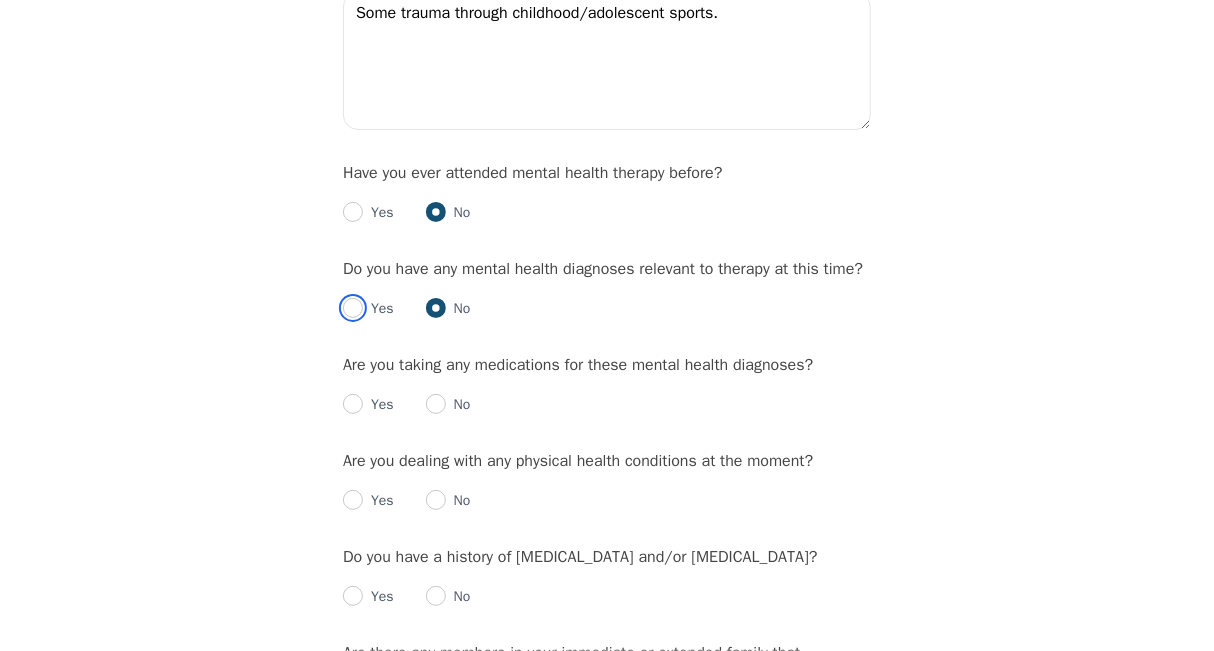 click at bounding box center [353, 308] 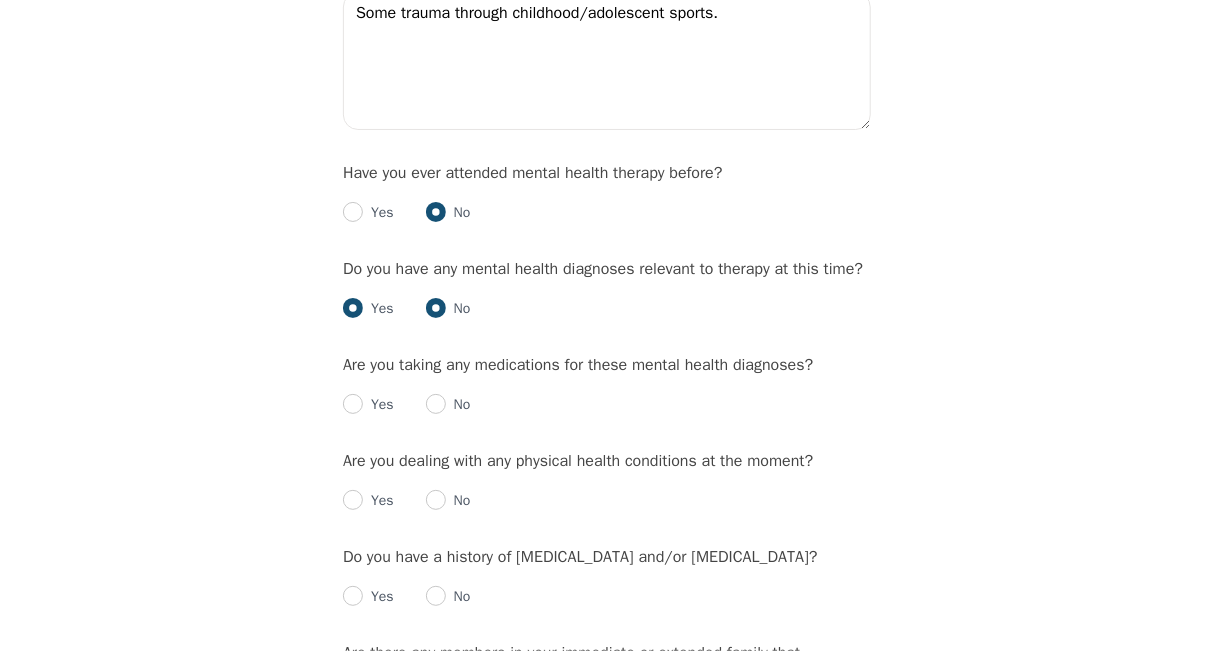 radio on "false" 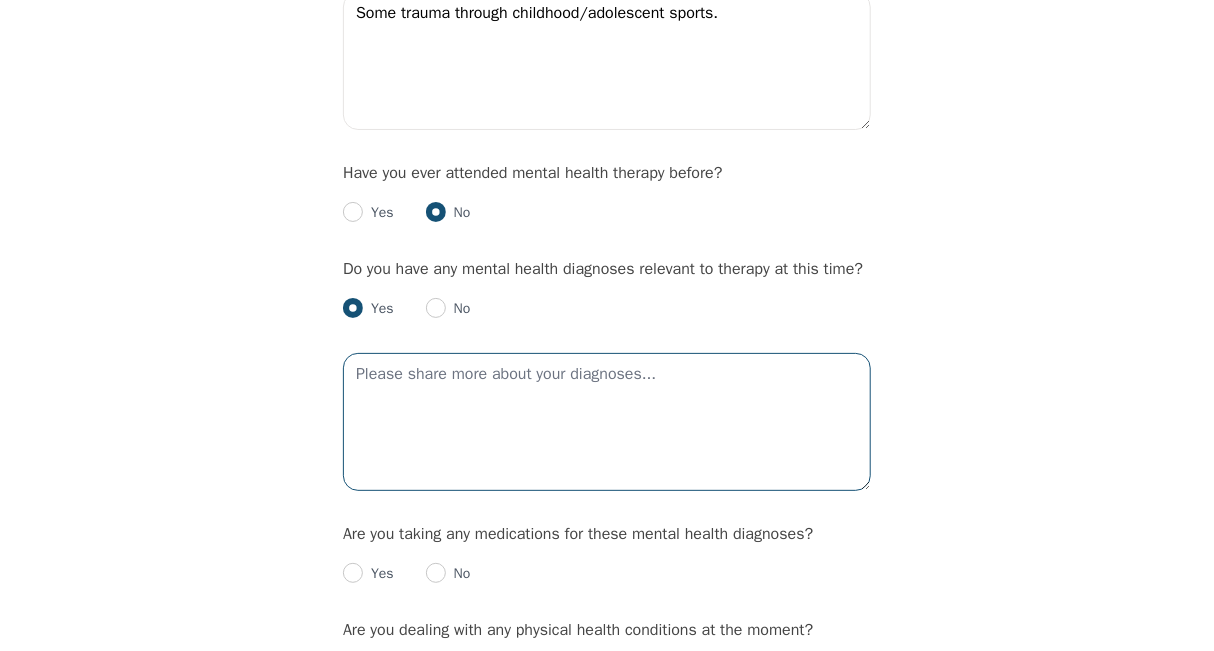 click at bounding box center (607, 422) 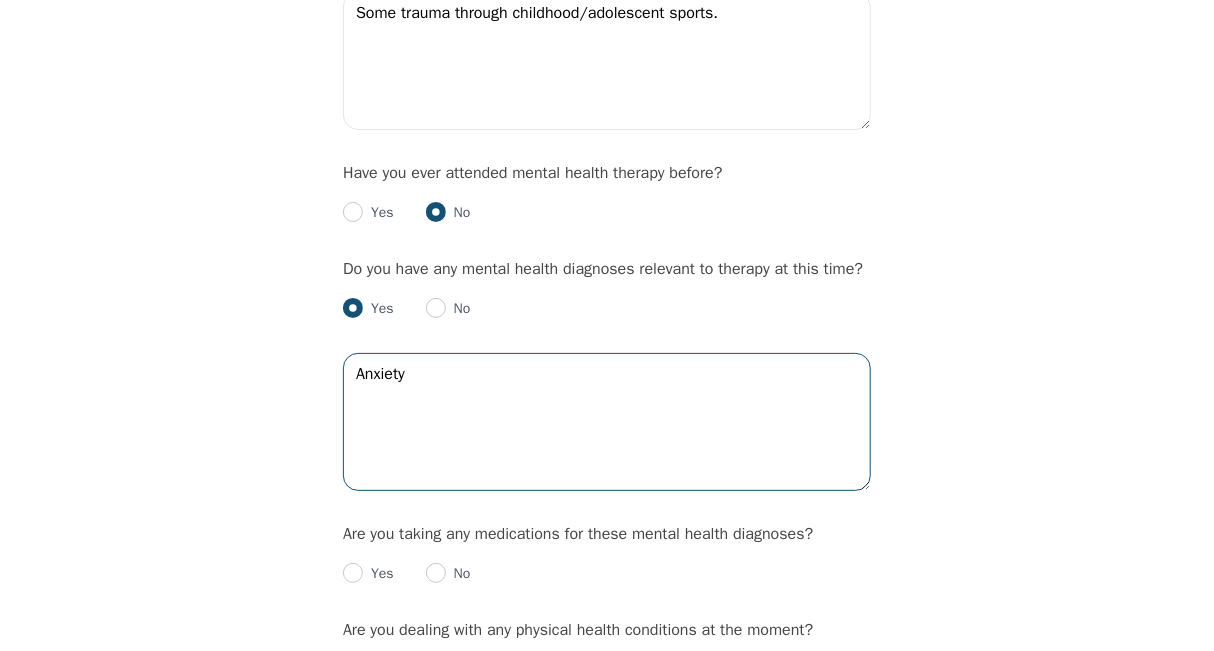 click on "Anxiety" at bounding box center [607, 422] 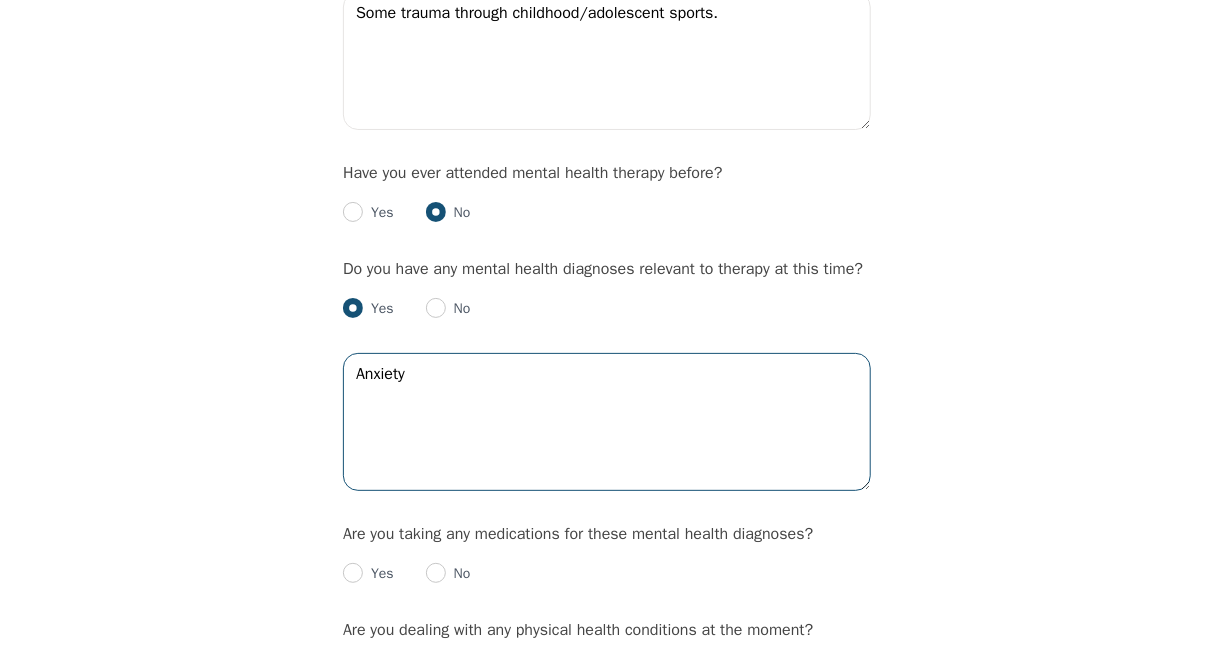 click on "Anxiety" at bounding box center [607, 422] 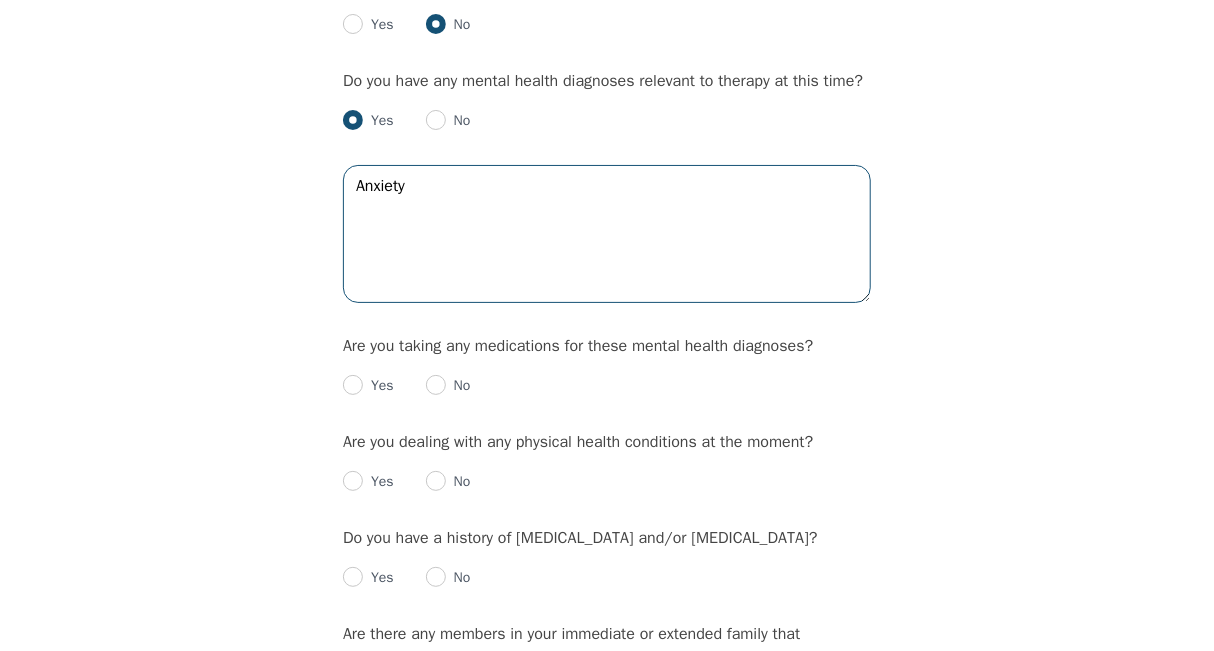 scroll, scrollTop: 2243, scrollLeft: 0, axis: vertical 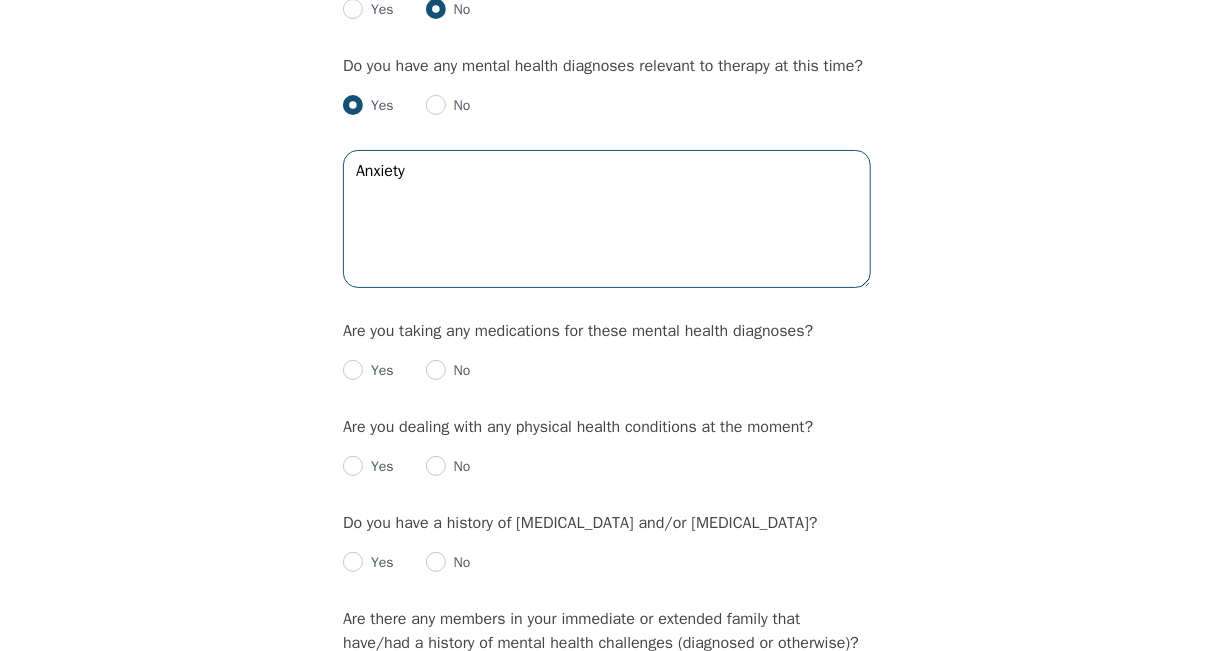 type on "Anxiety" 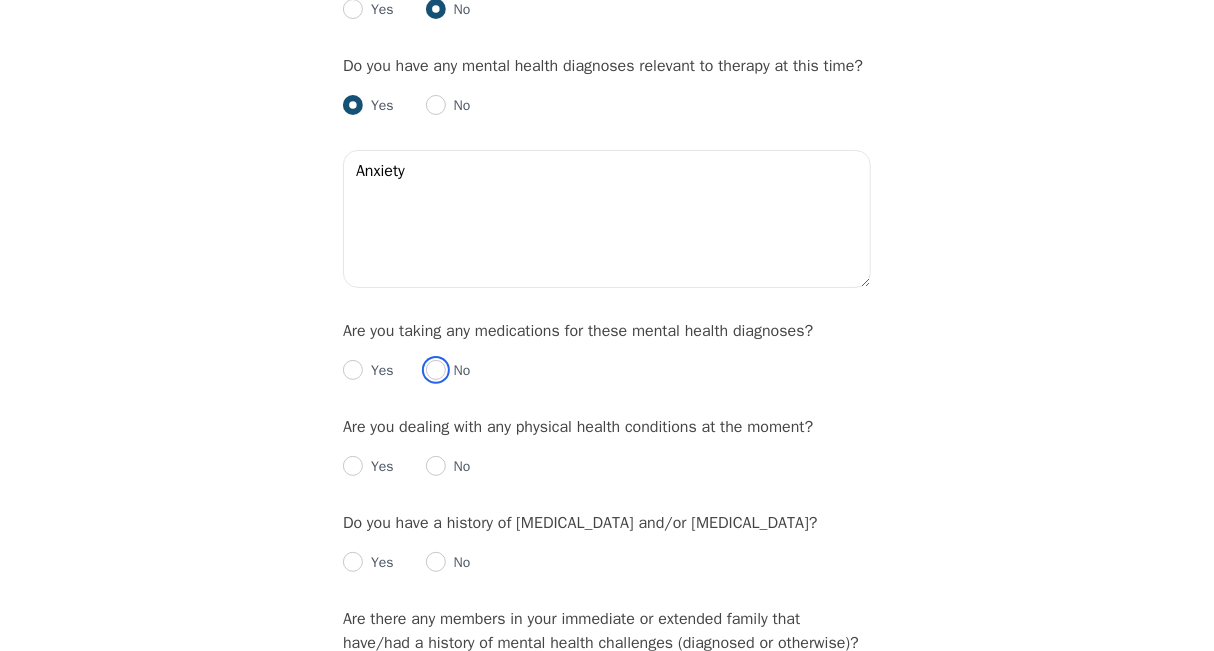 click at bounding box center (436, 370) 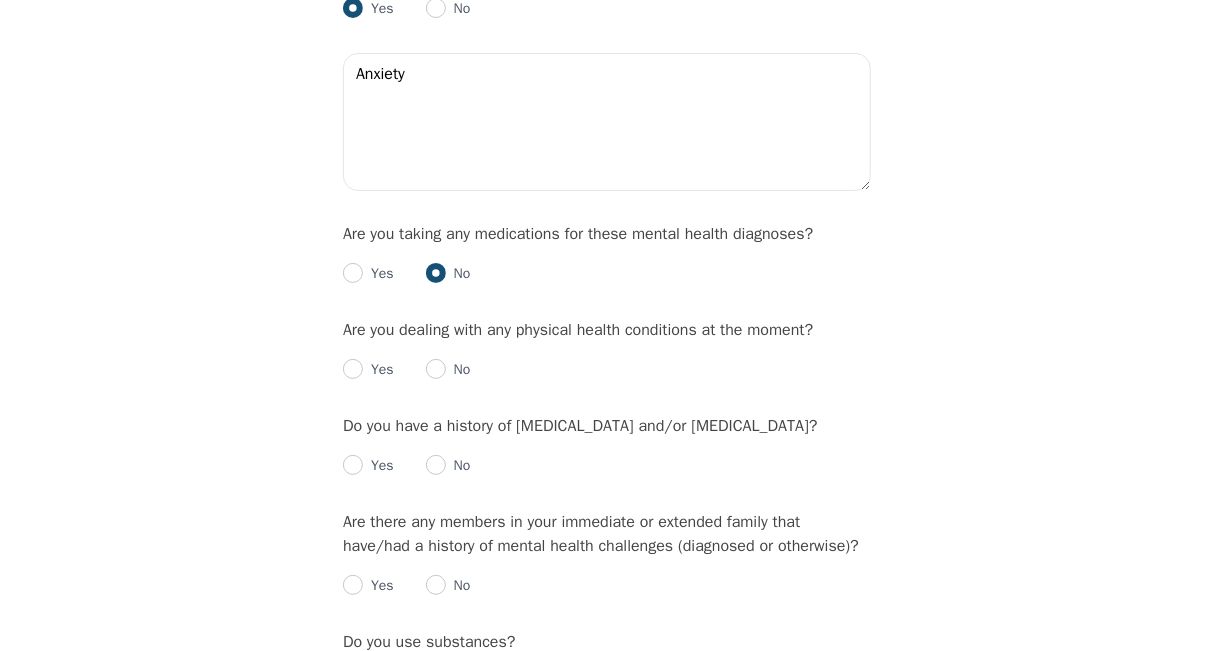 scroll, scrollTop: 2343, scrollLeft: 0, axis: vertical 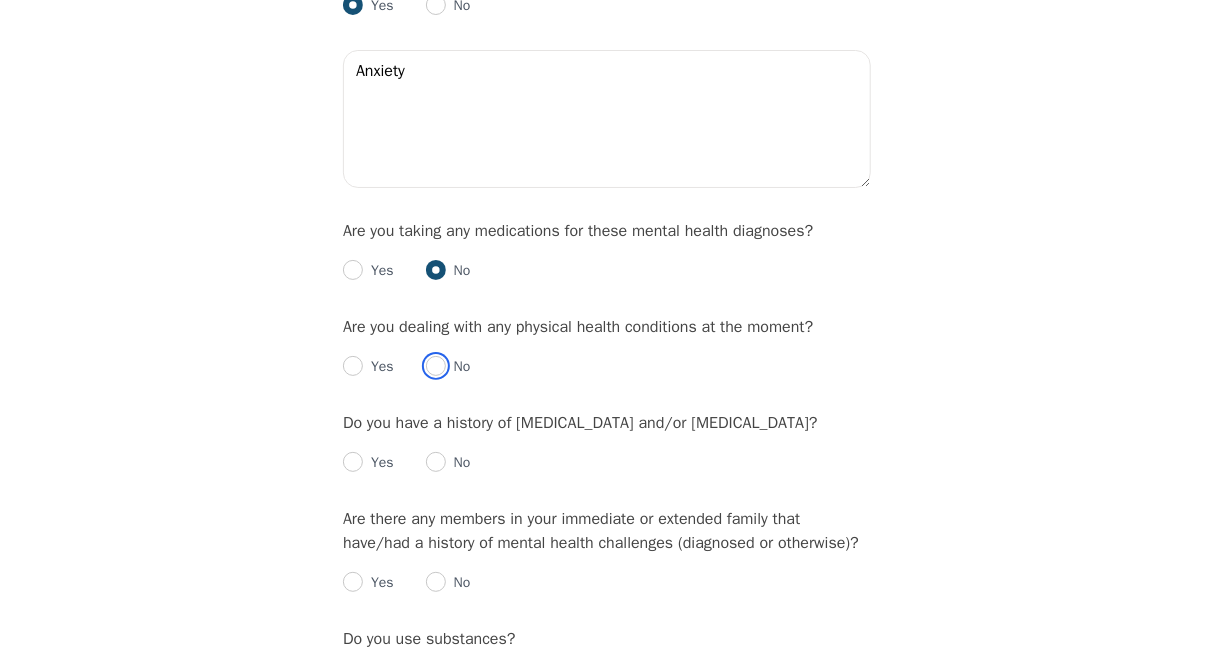 click at bounding box center (436, 366) 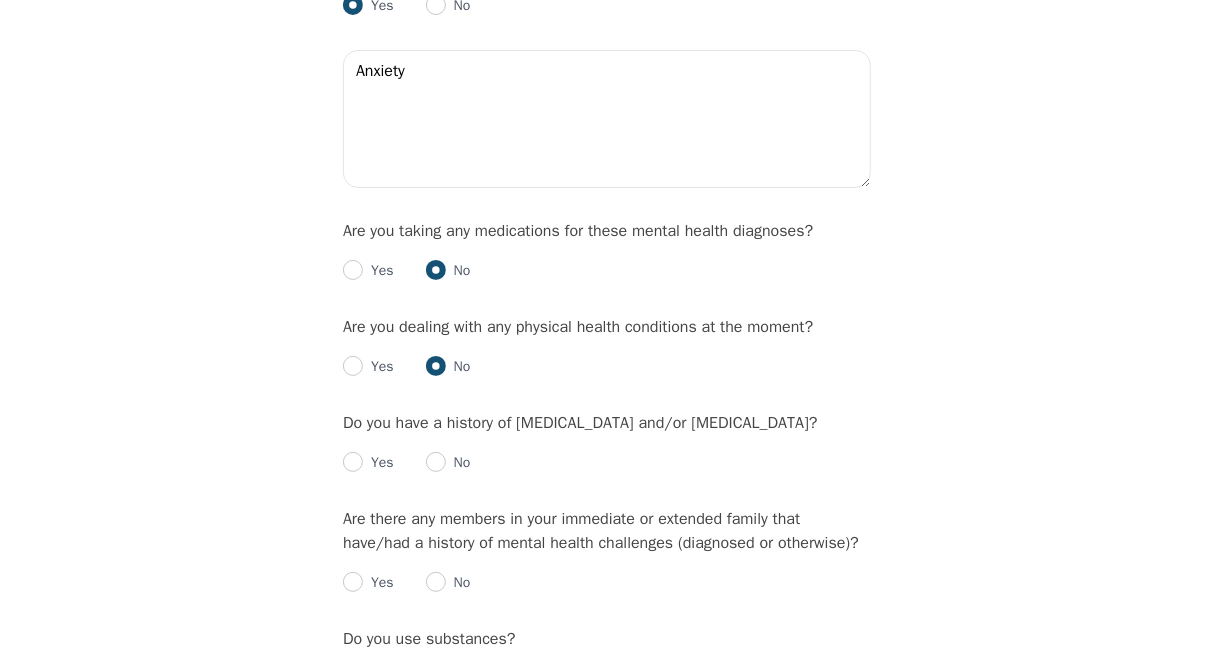 radio on "true" 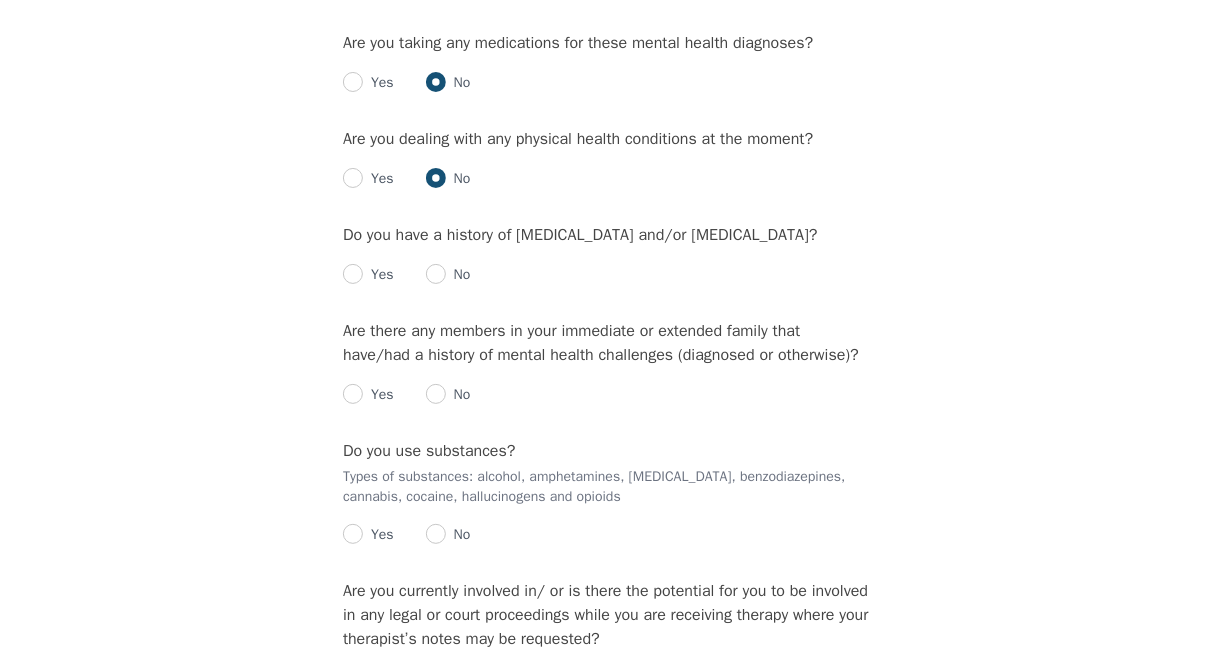 scroll, scrollTop: 2535, scrollLeft: 0, axis: vertical 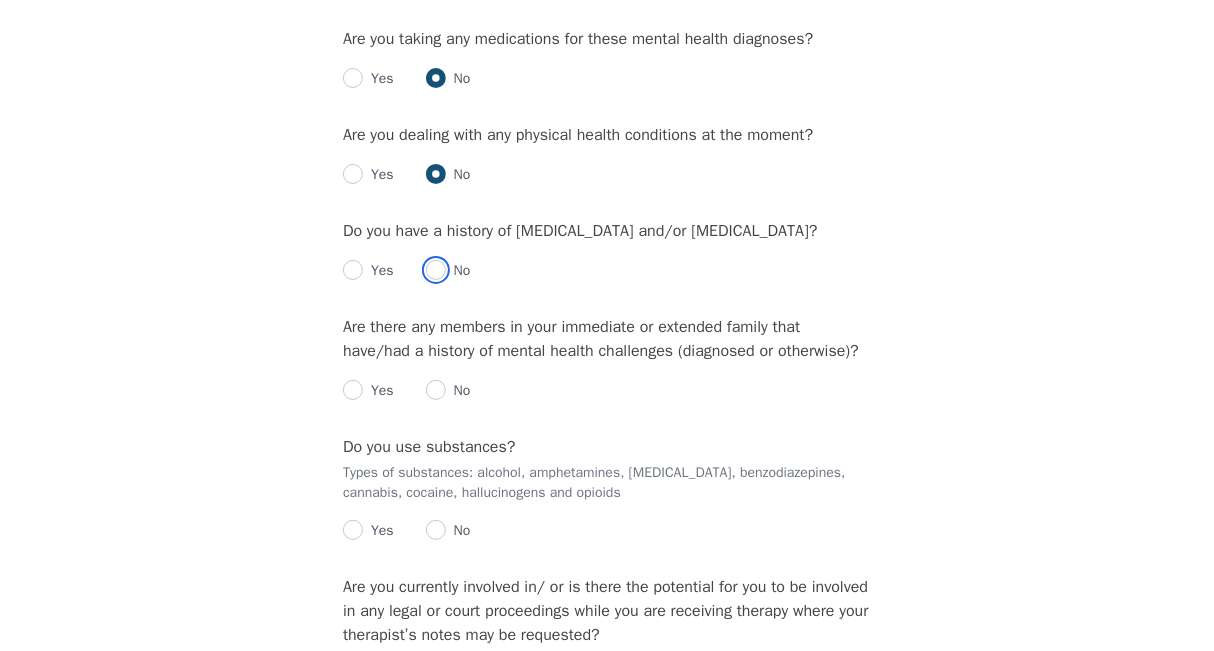 click at bounding box center (436, 270) 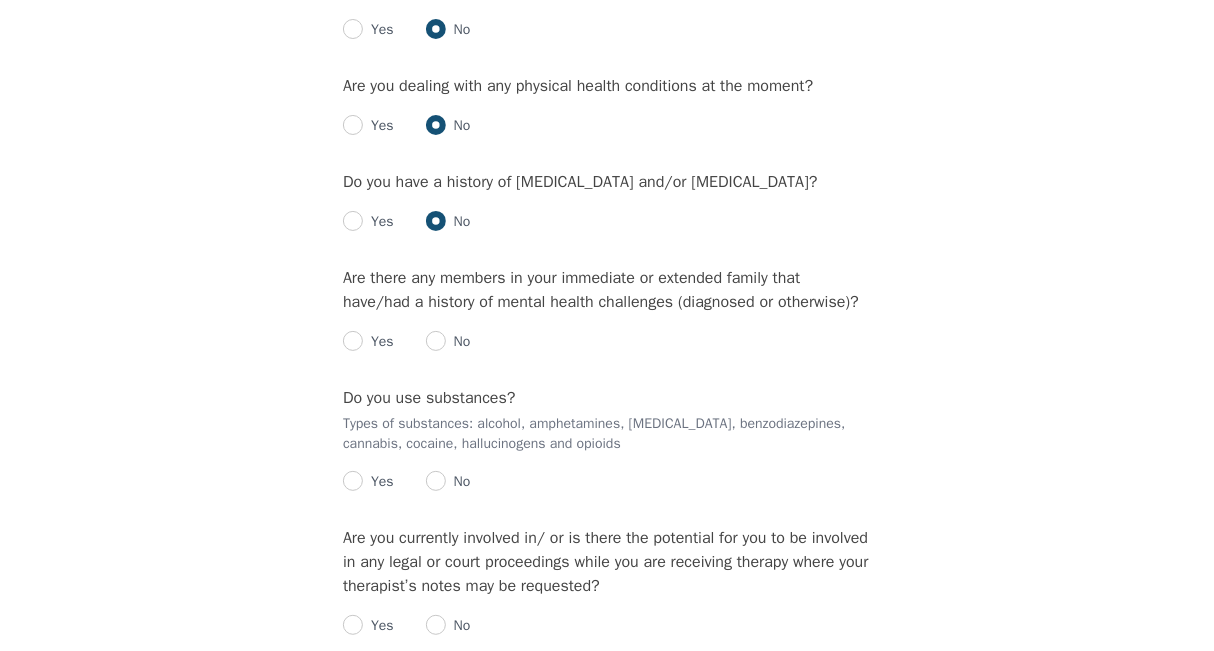 scroll, scrollTop: 2584, scrollLeft: 0, axis: vertical 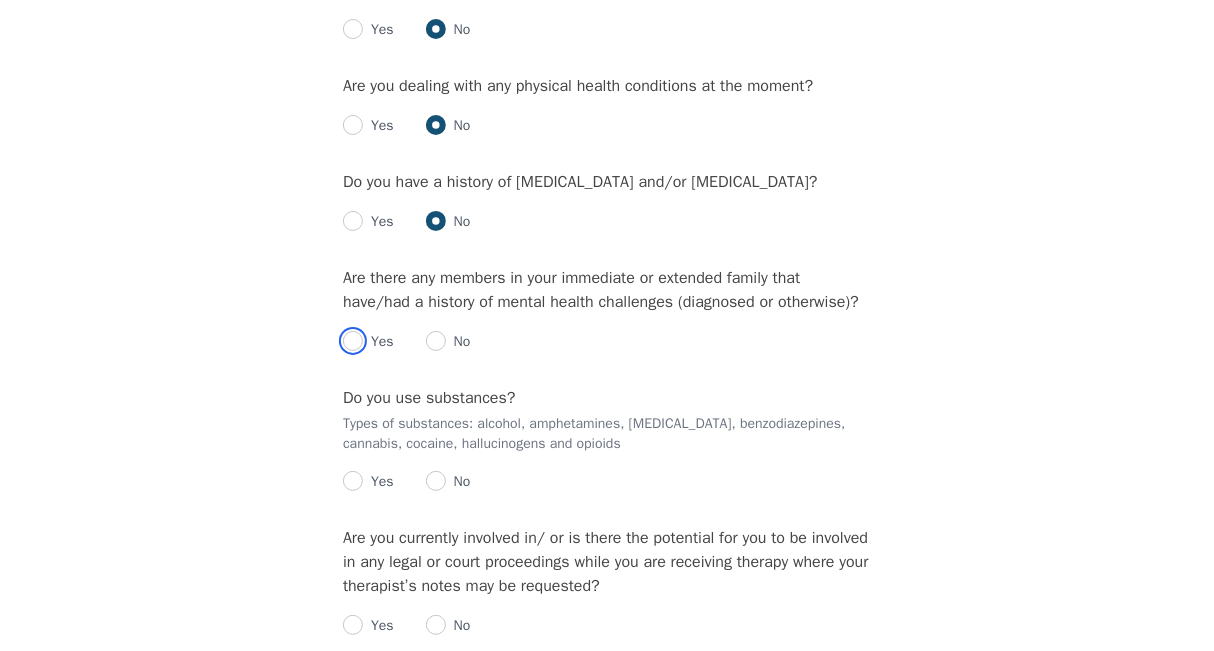 click at bounding box center (353, 341) 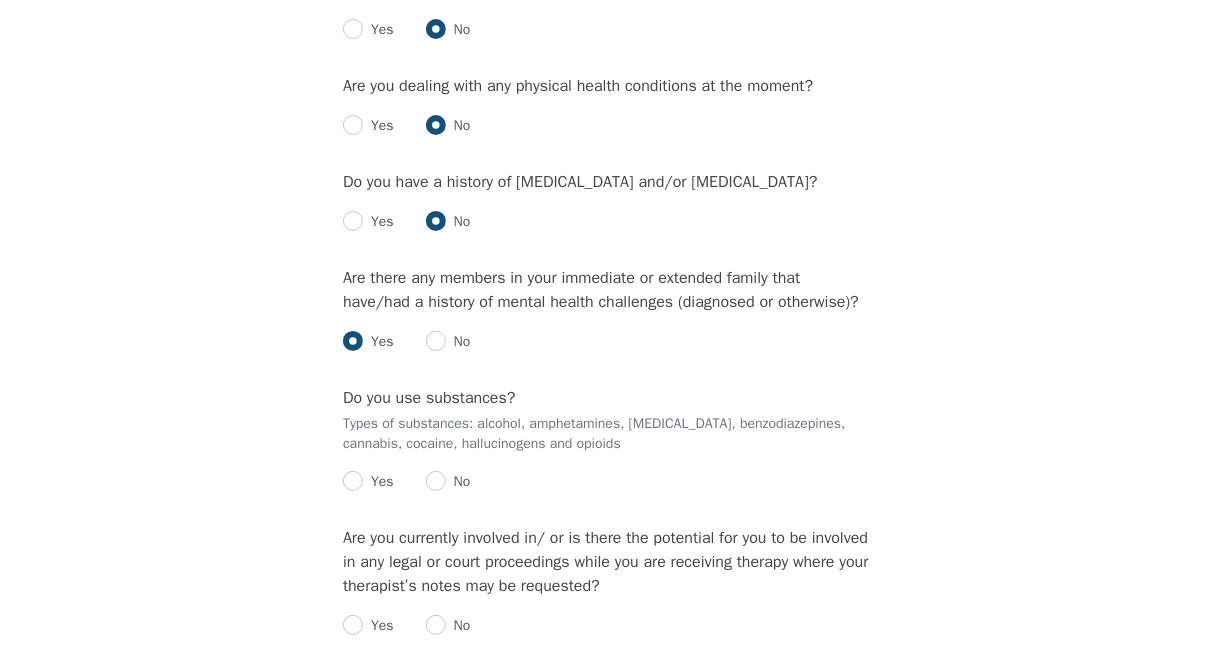 radio on "true" 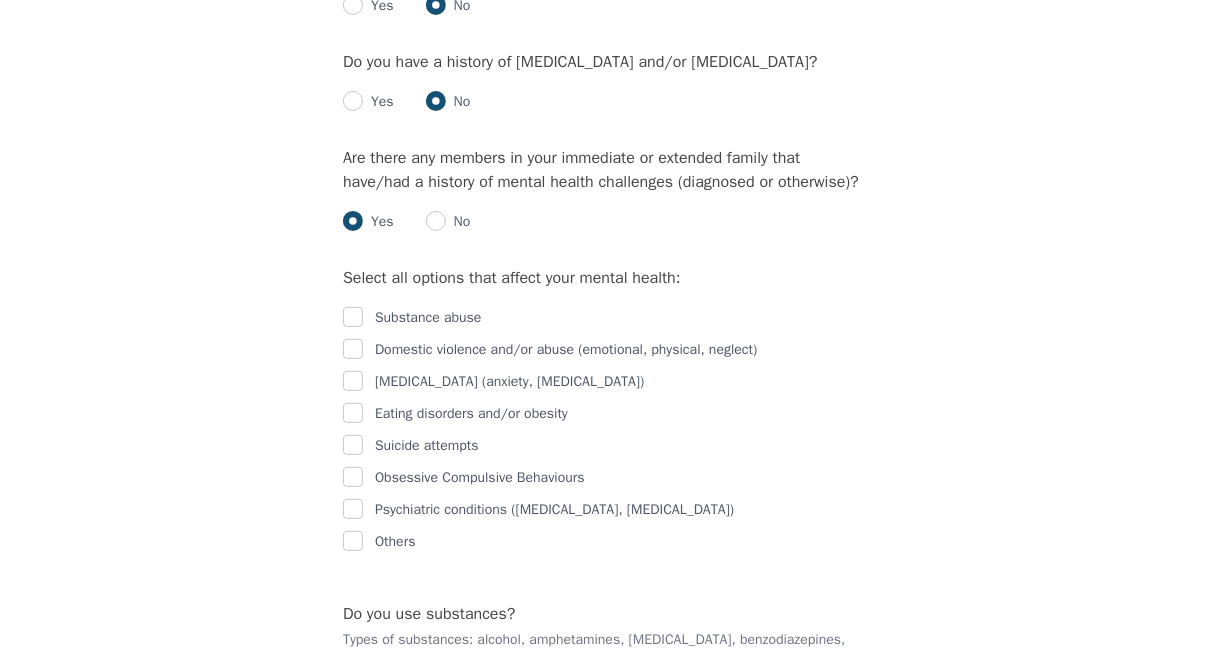 scroll, scrollTop: 2704, scrollLeft: 0, axis: vertical 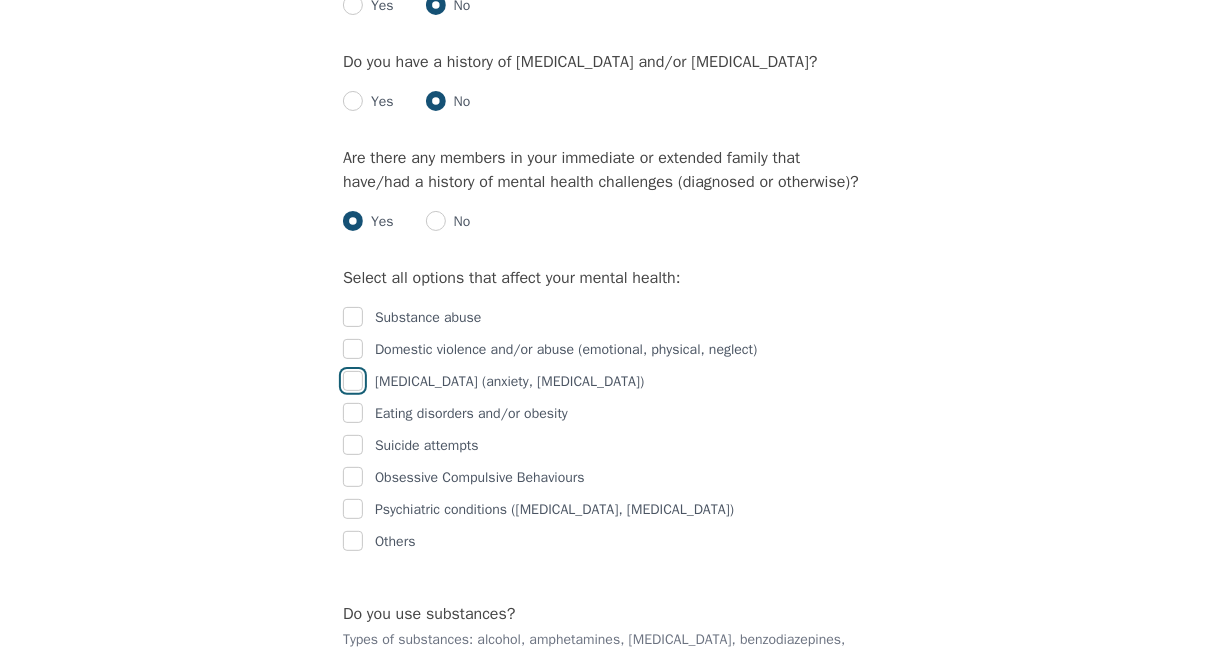 click at bounding box center (353, 381) 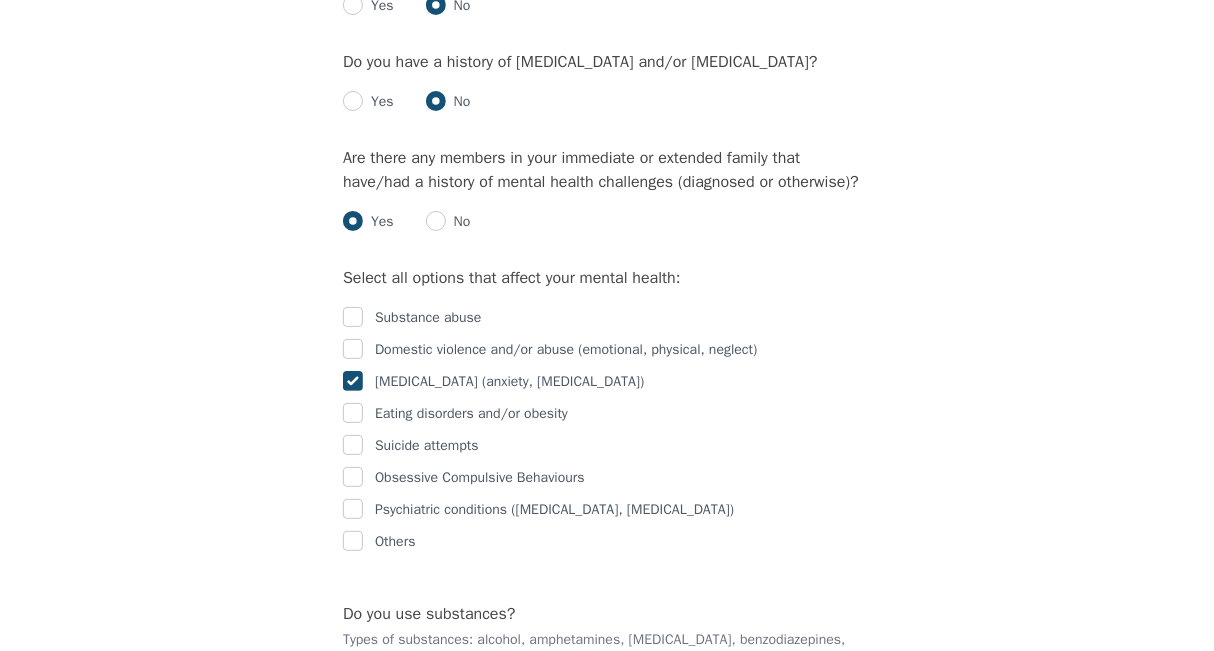 checkbox on "true" 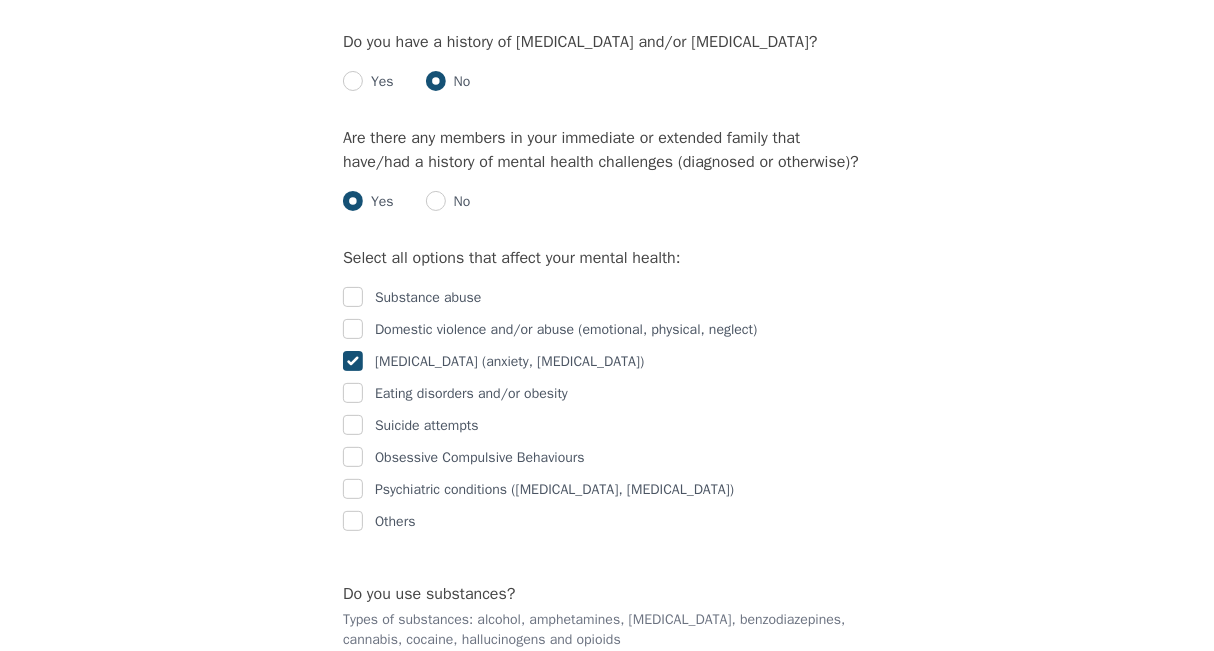 scroll, scrollTop: 2724, scrollLeft: 0, axis: vertical 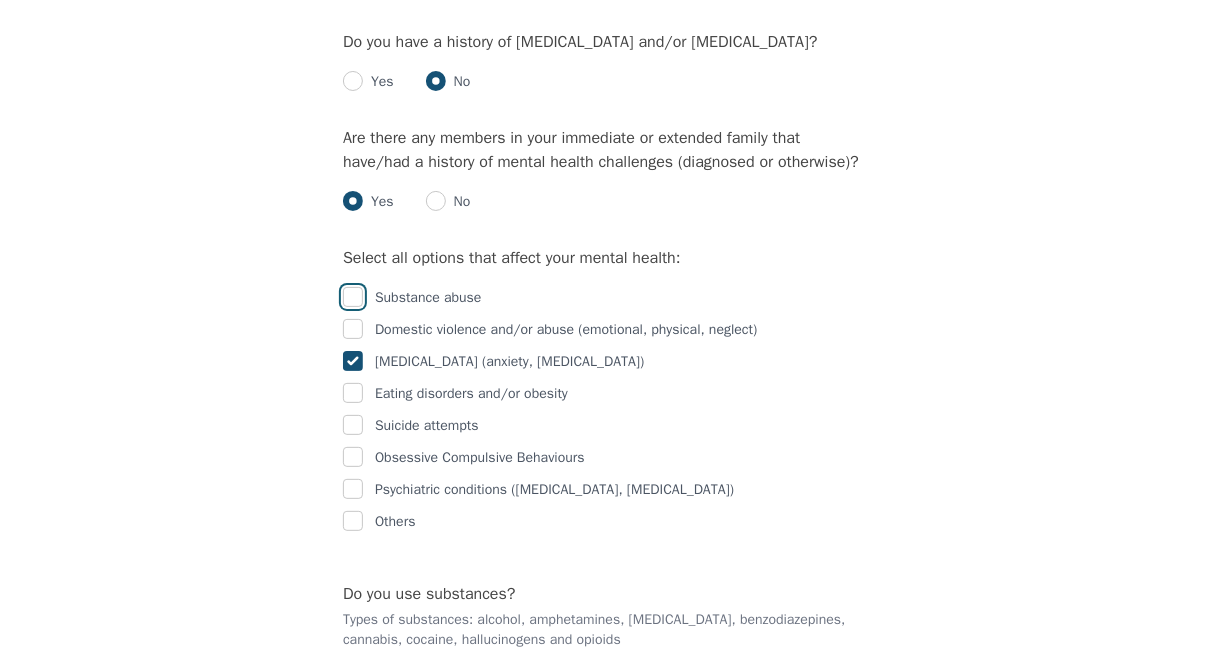 click at bounding box center (353, 297) 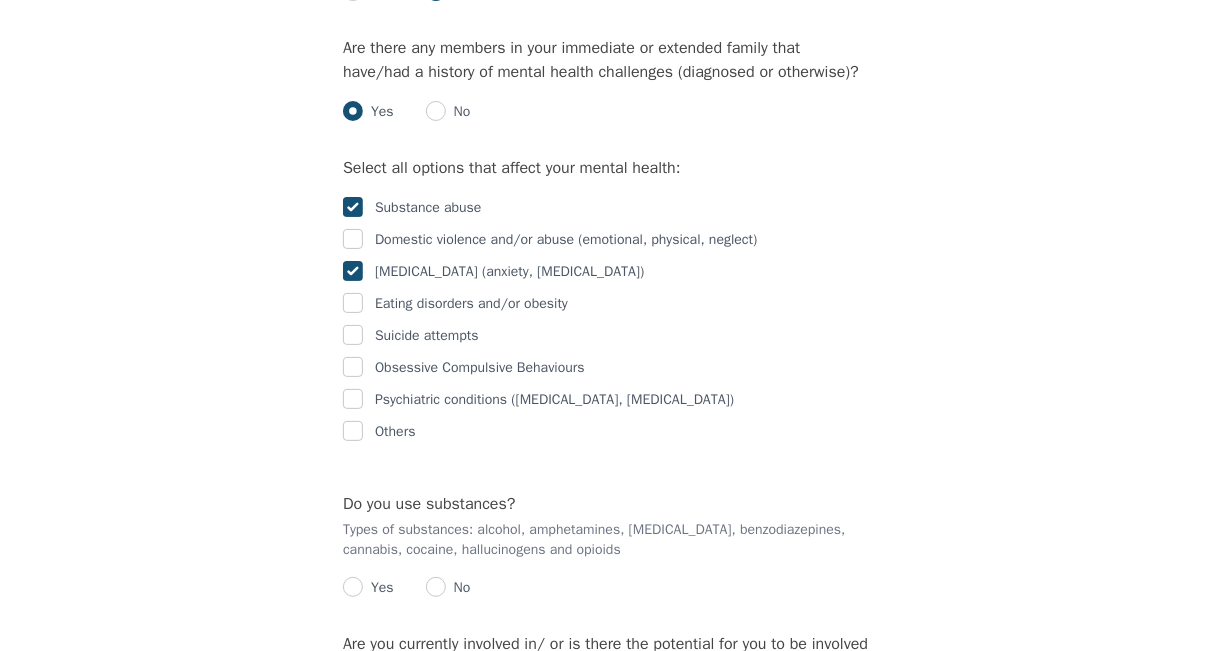 scroll, scrollTop: 2816, scrollLeft: 0, axis: vertical 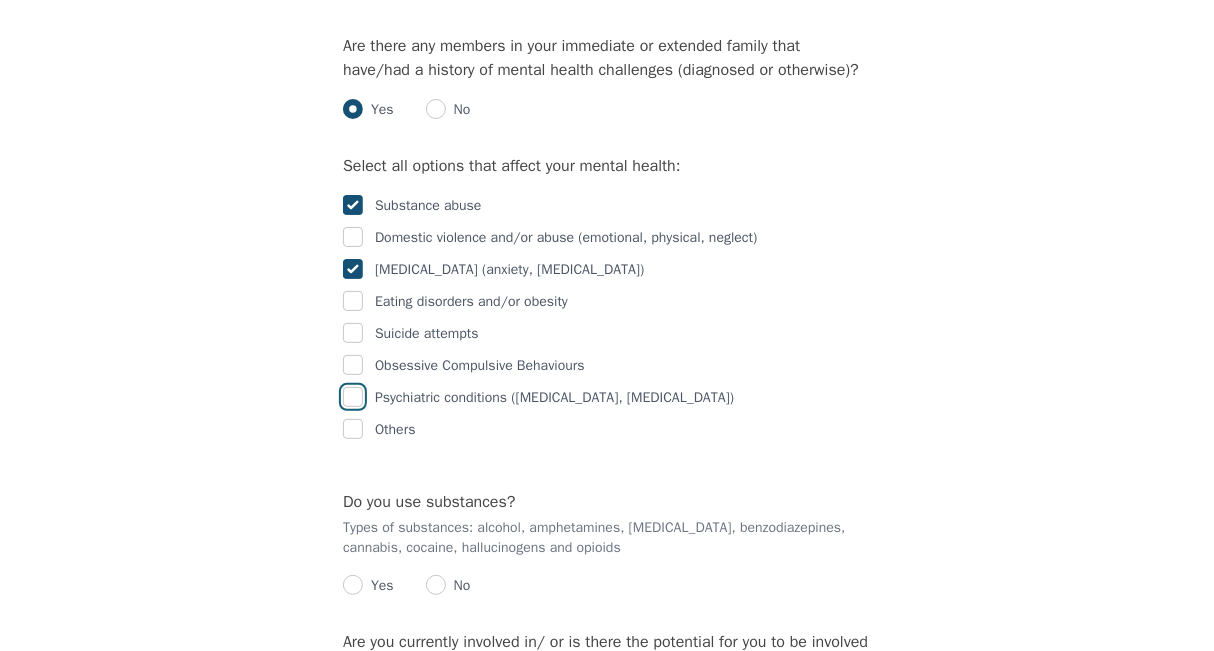 click at bounding box center (353, 397) 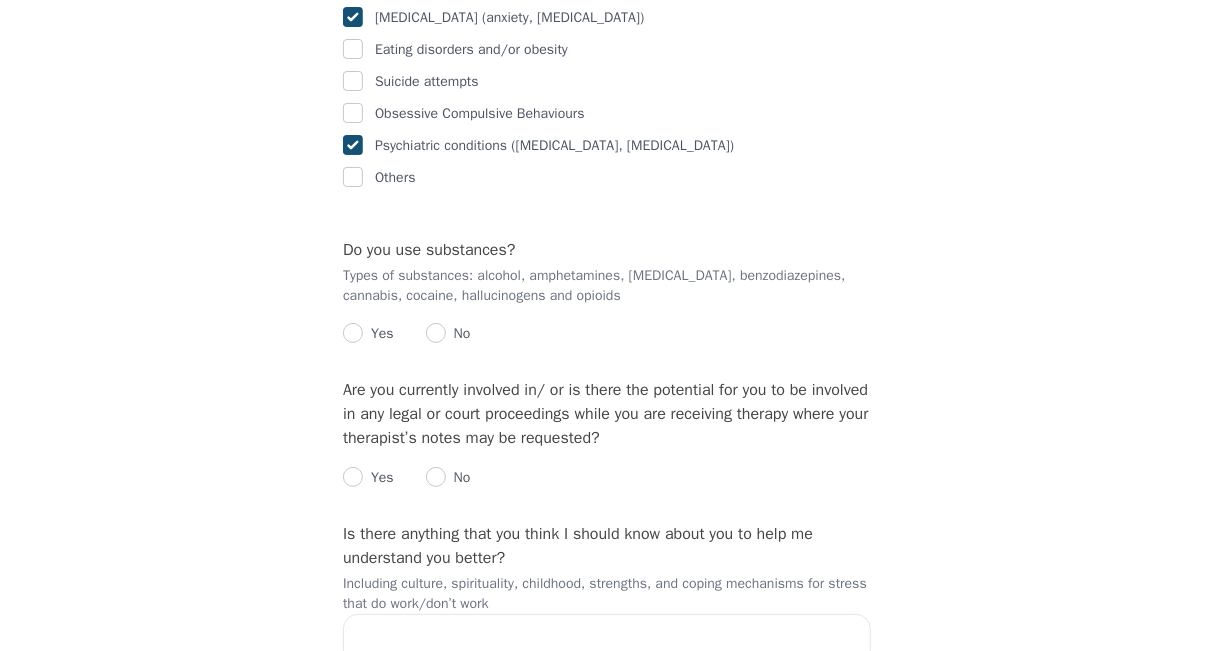 scroll, scrollTop: 3072, scrollLeft: 0, axis: vertical 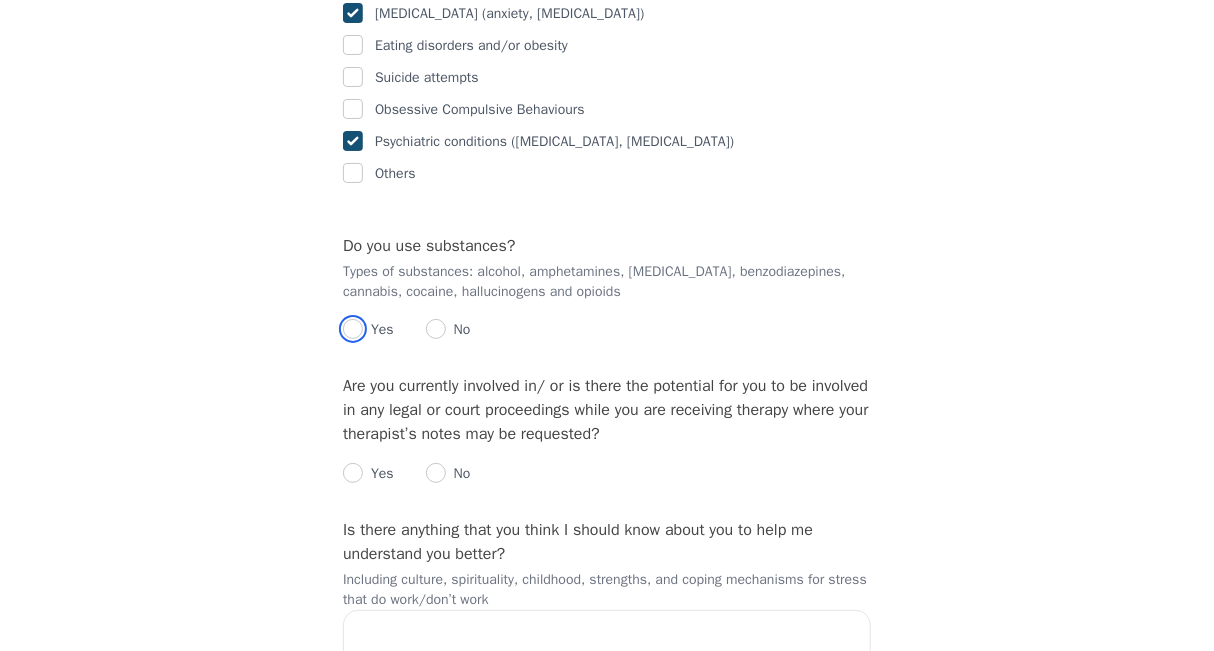 click at bounding box center (353, 329) 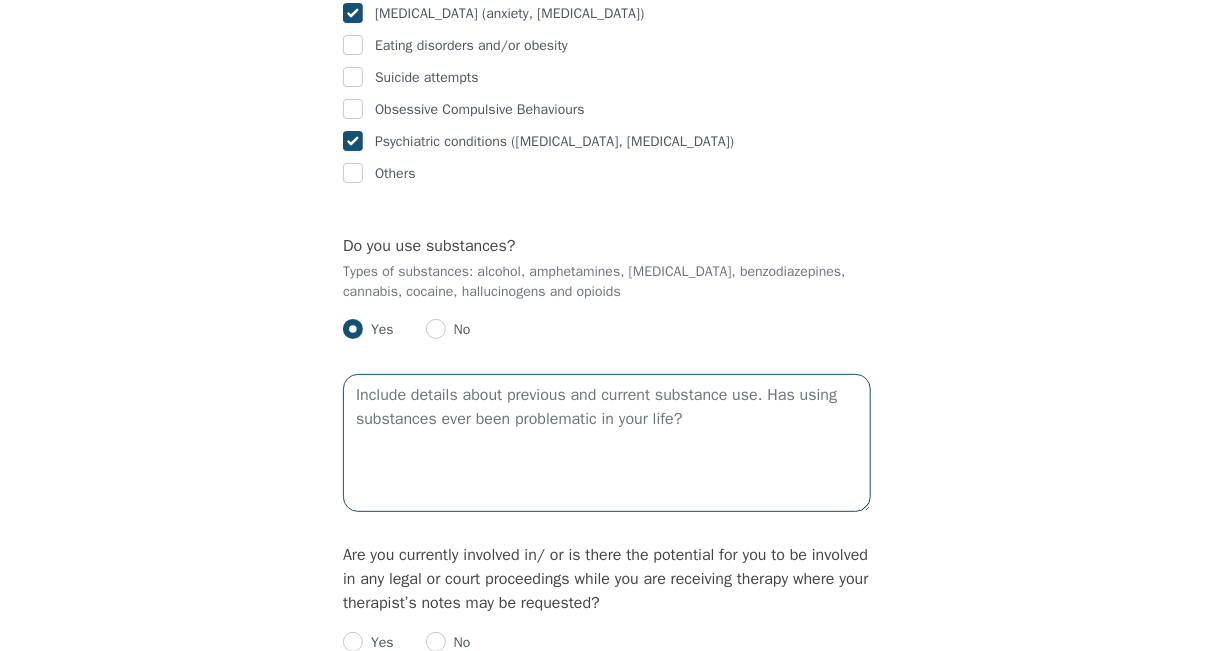 click at bounding box center (607, 443) 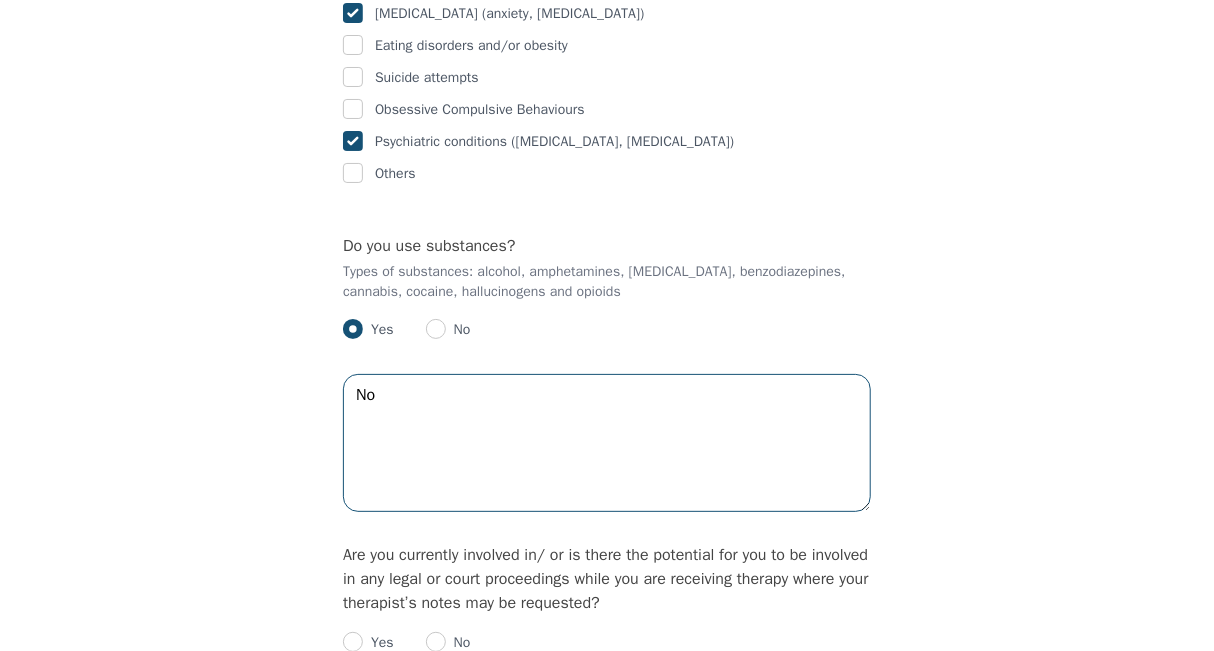 type on "N" 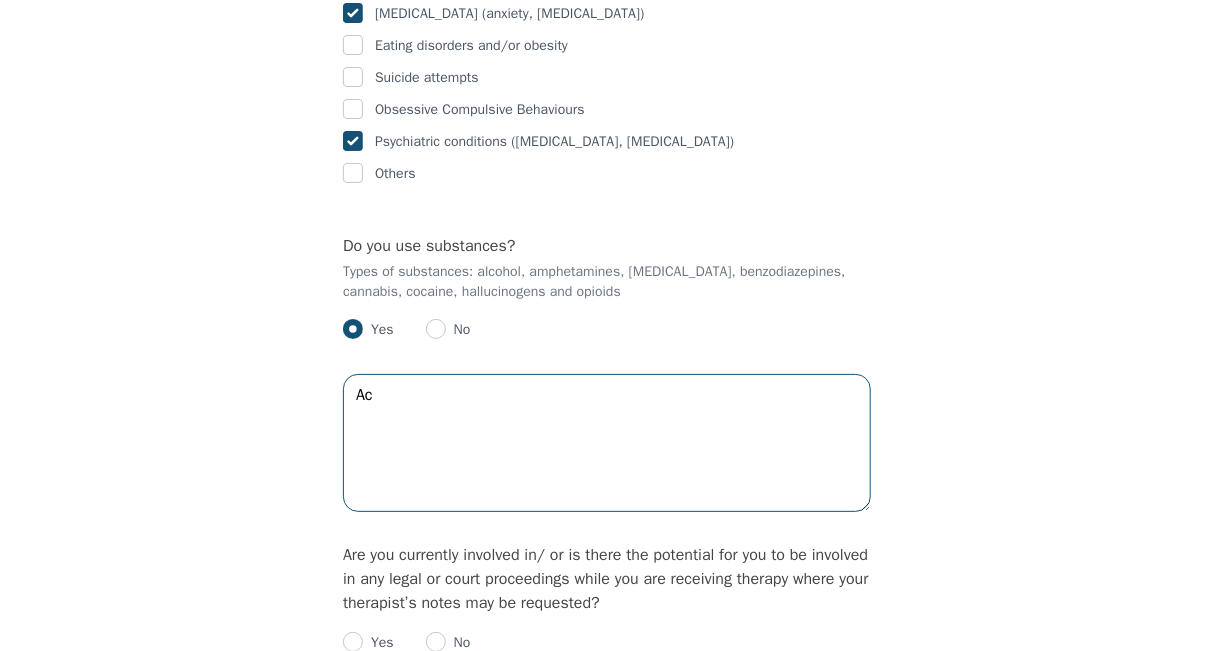 type on "A" 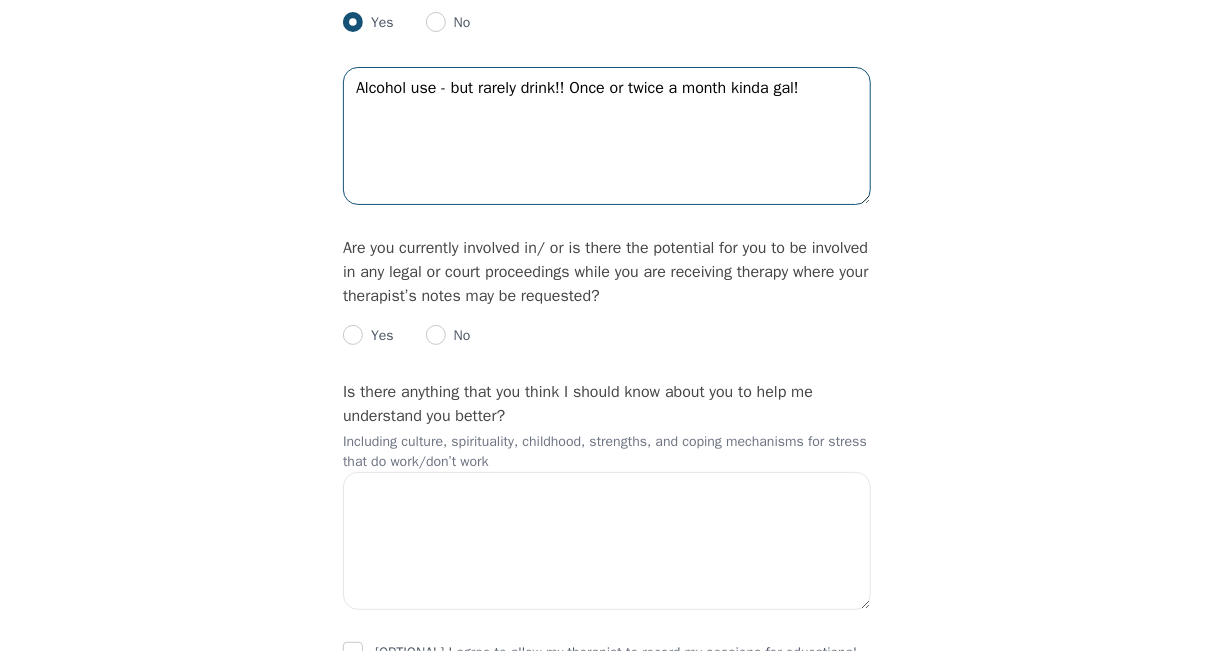 scroll, scrollTop: 3380, scrollLeft: 0, axis: vertical 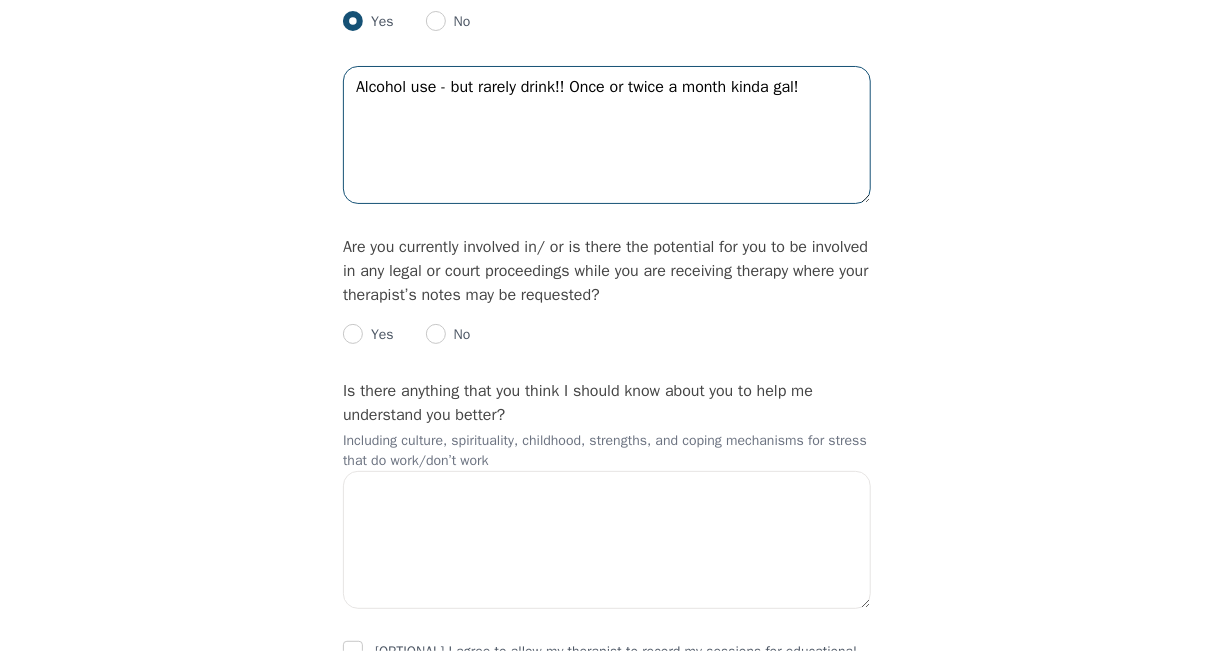 type on "Alcohol use - but rarely drink!! Once or twice a month kinda gal!" 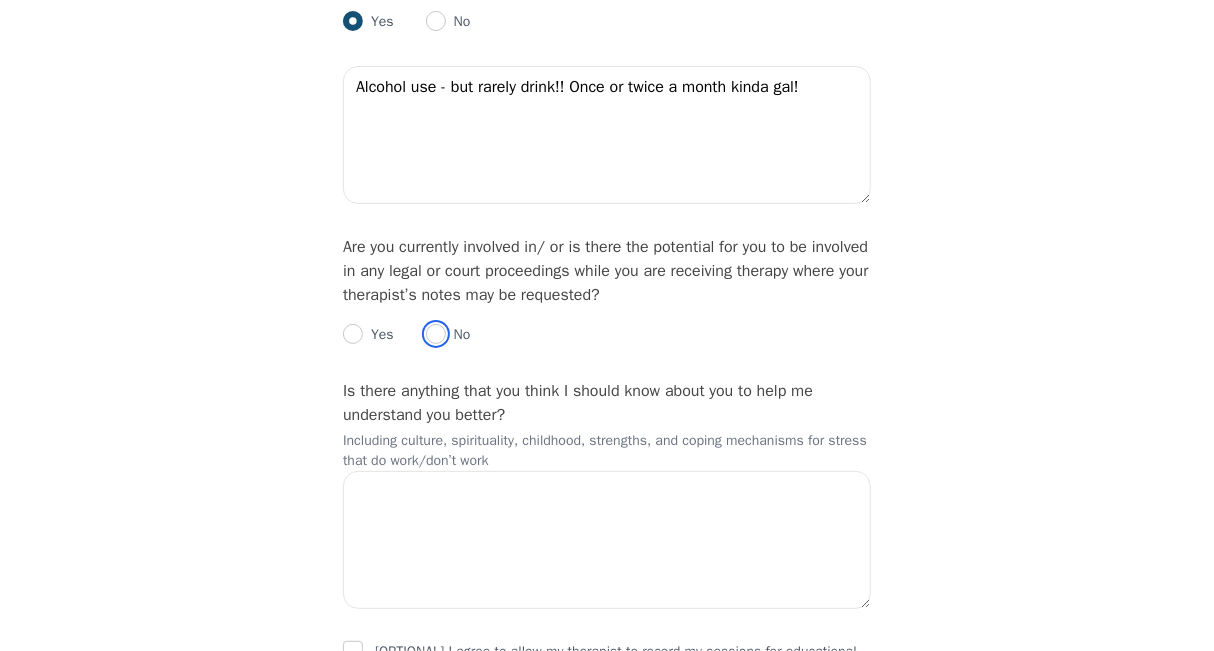 click at bounding box center [436, 334] 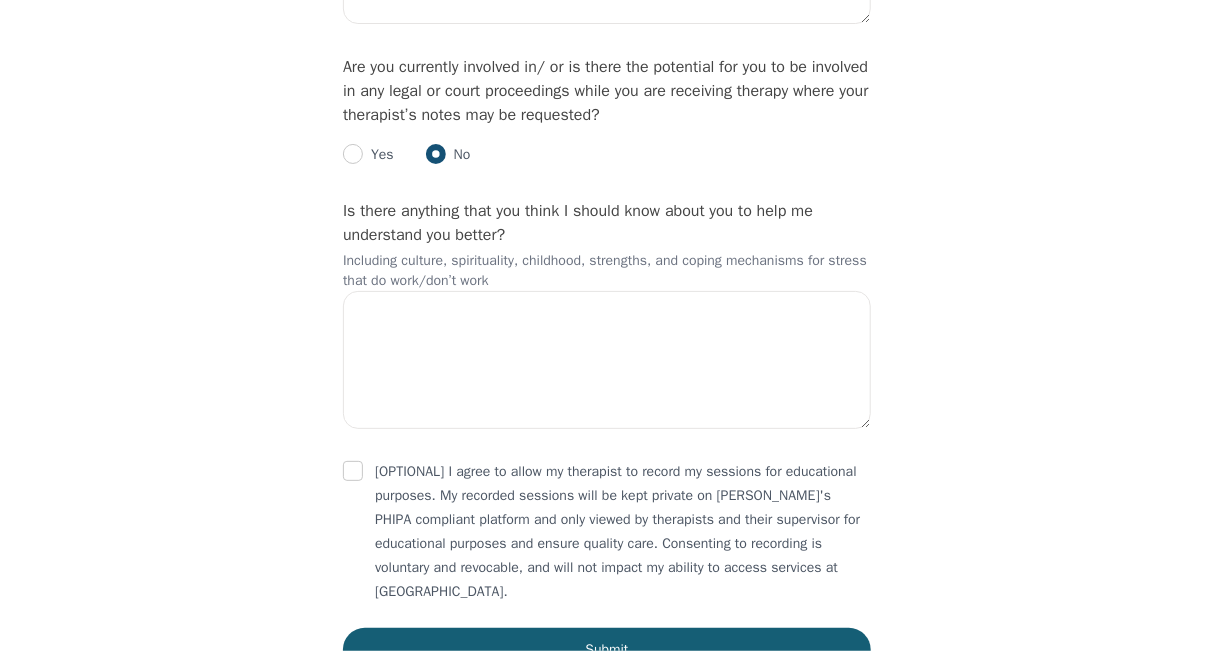 scroll, scrollTop: 3562, scrollLeft: 0, axis: vertical 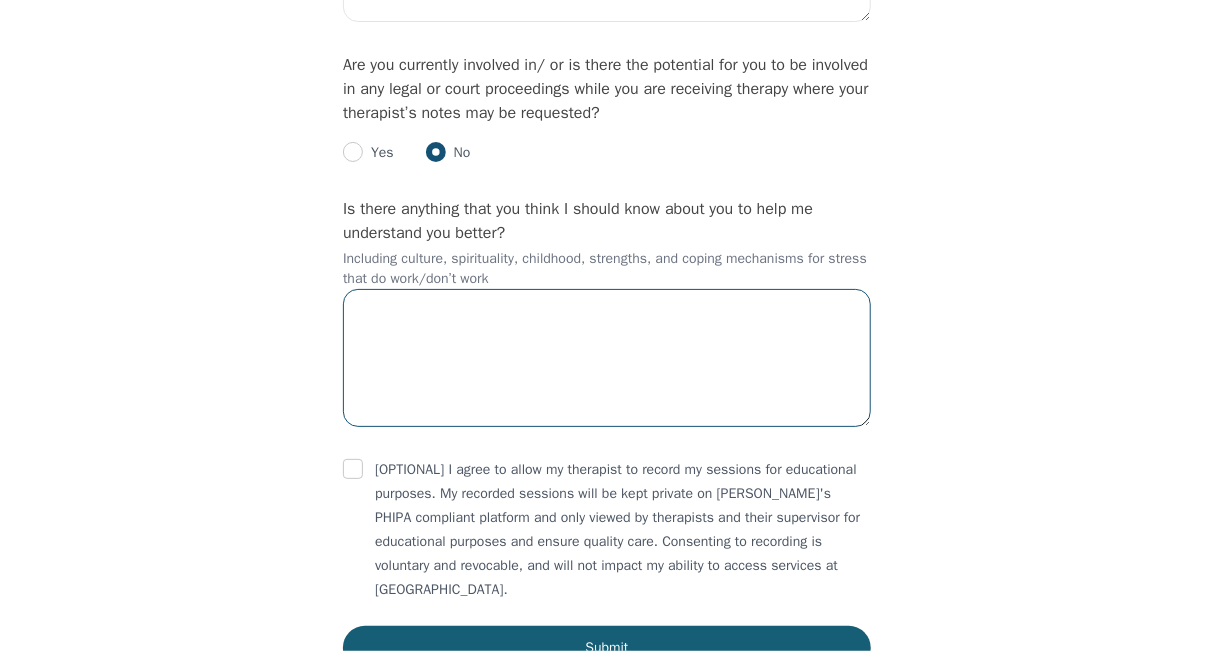 click at bounding box center (607, 358) 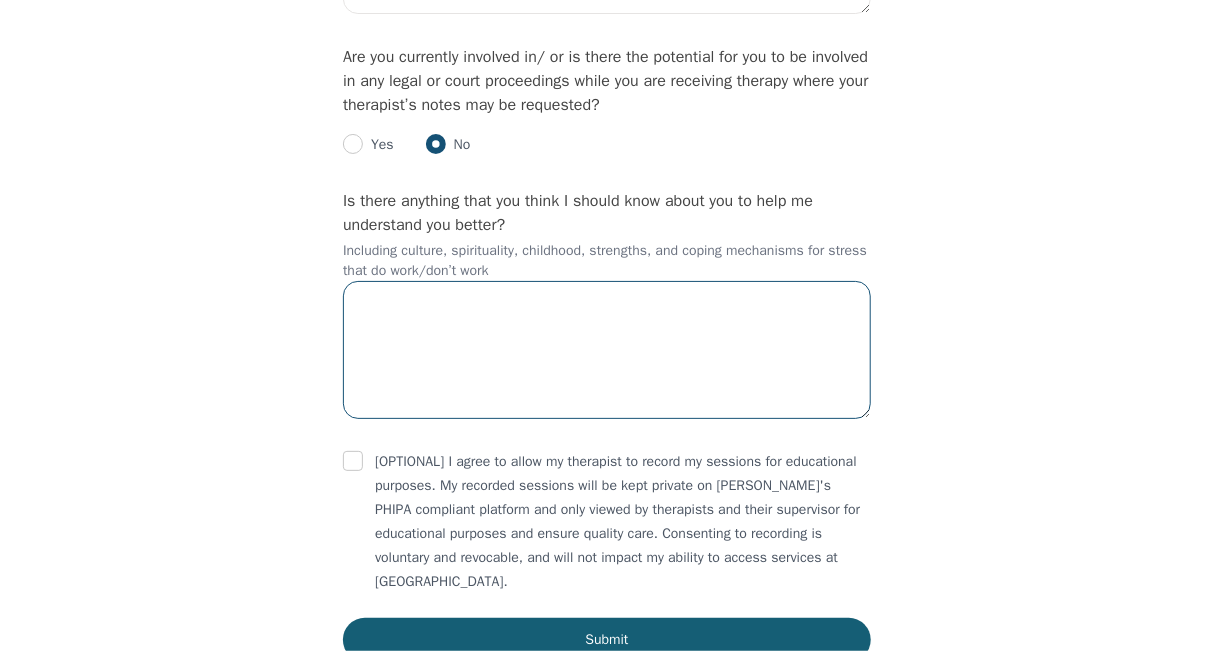 scroll, scrollTop: 3622, scrollLeft: 0, axis: vertical 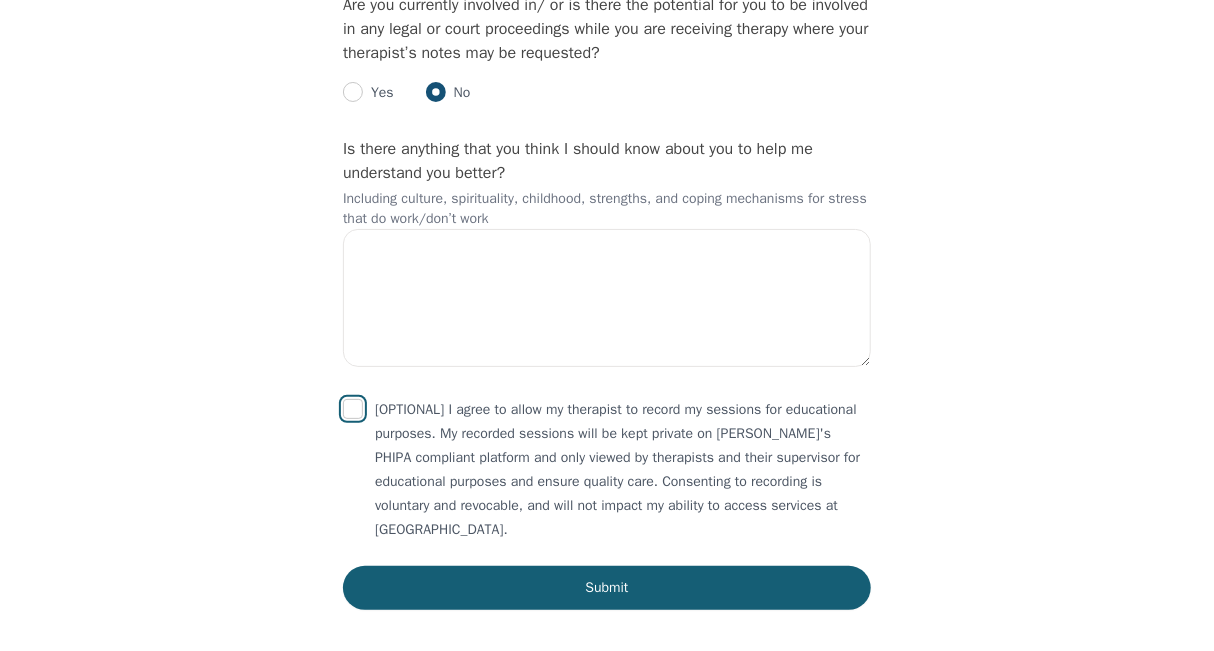 click at bounding box center (353, 409) 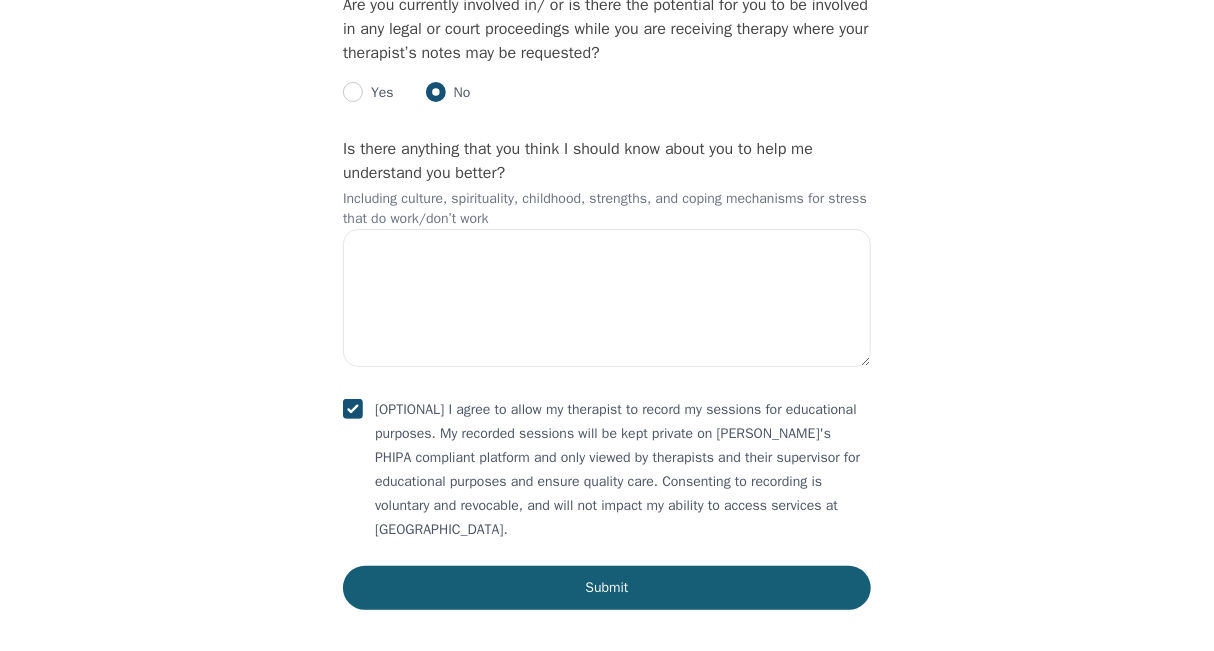 checkbox on "true" 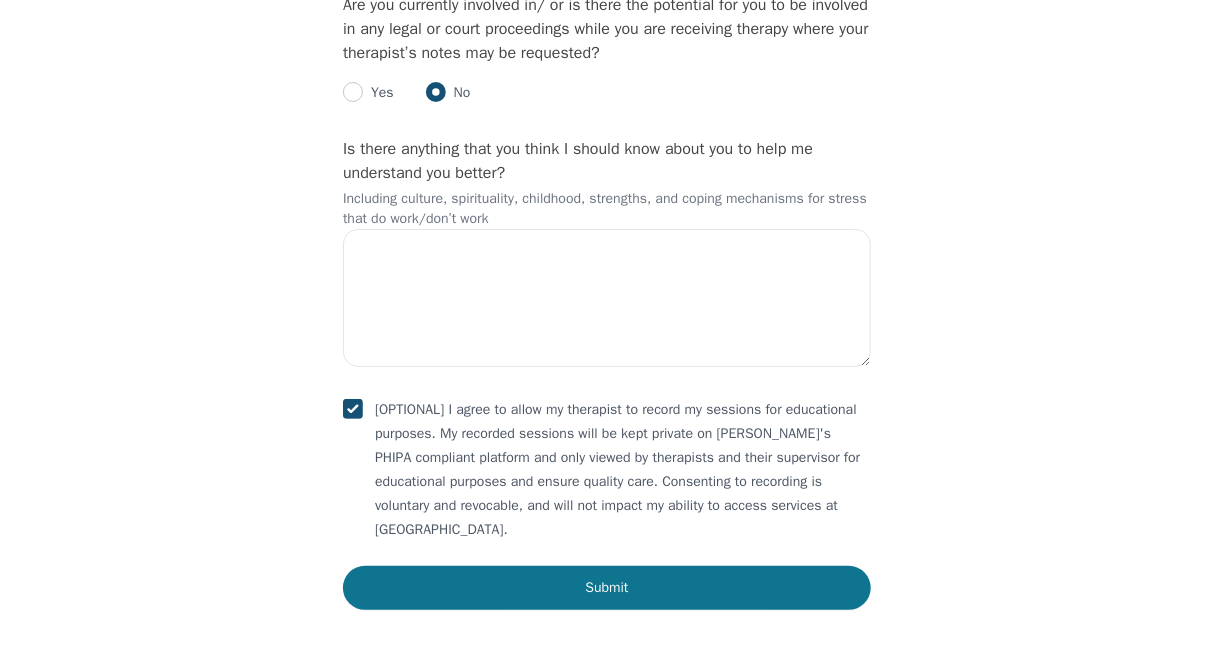 click on "Submit" at bounding box center [607, 588] 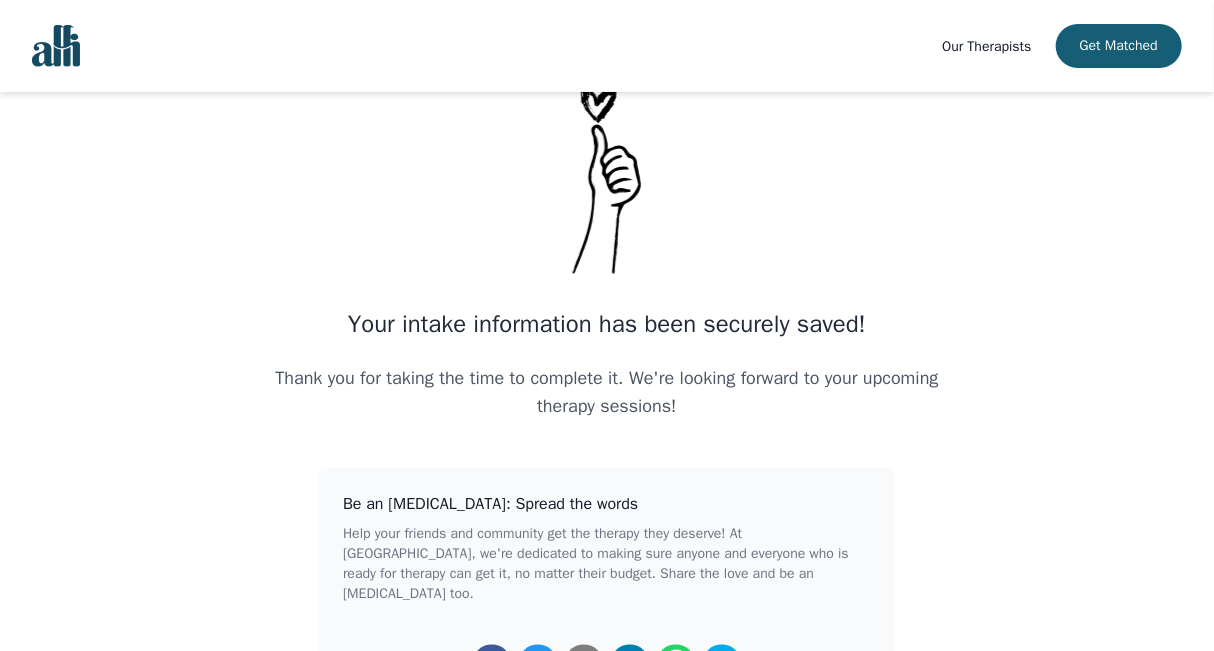 scroll, scrollTop: 0, scrollLeft: 0, axis: both 